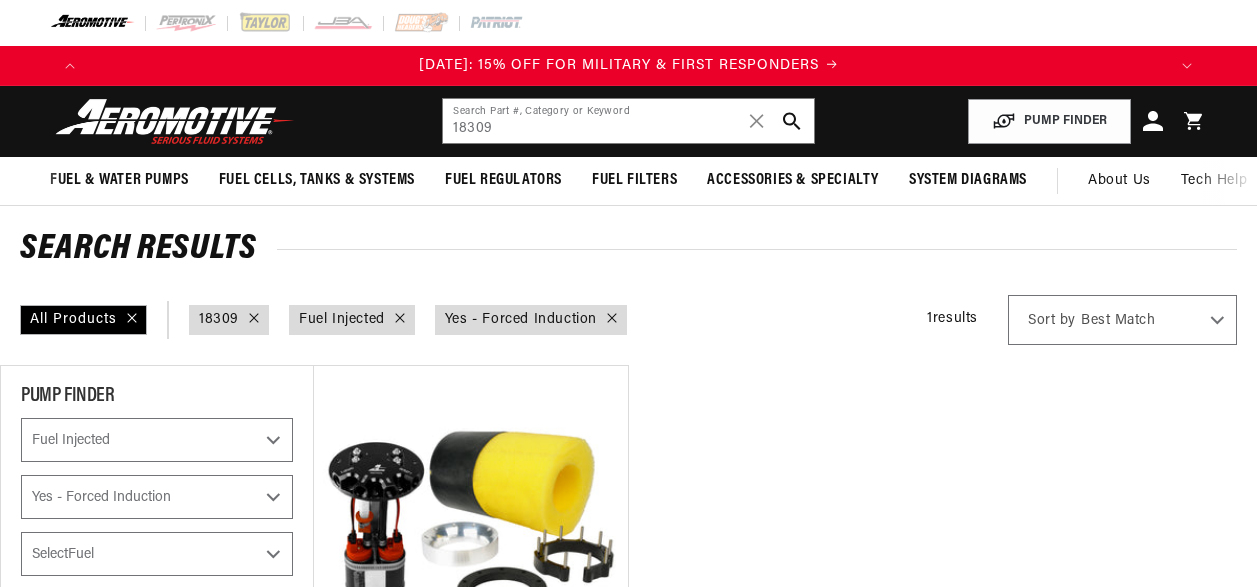 select on "Fuel-Injected" 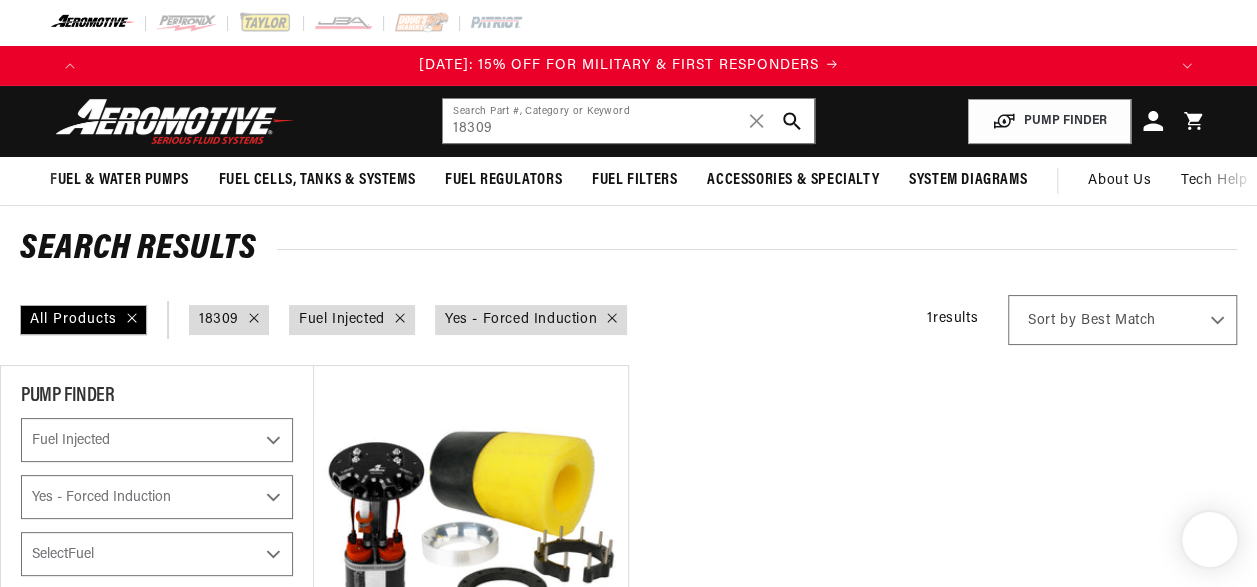scroll, scrollTop: 0, scrollLeft: 0, axis: both 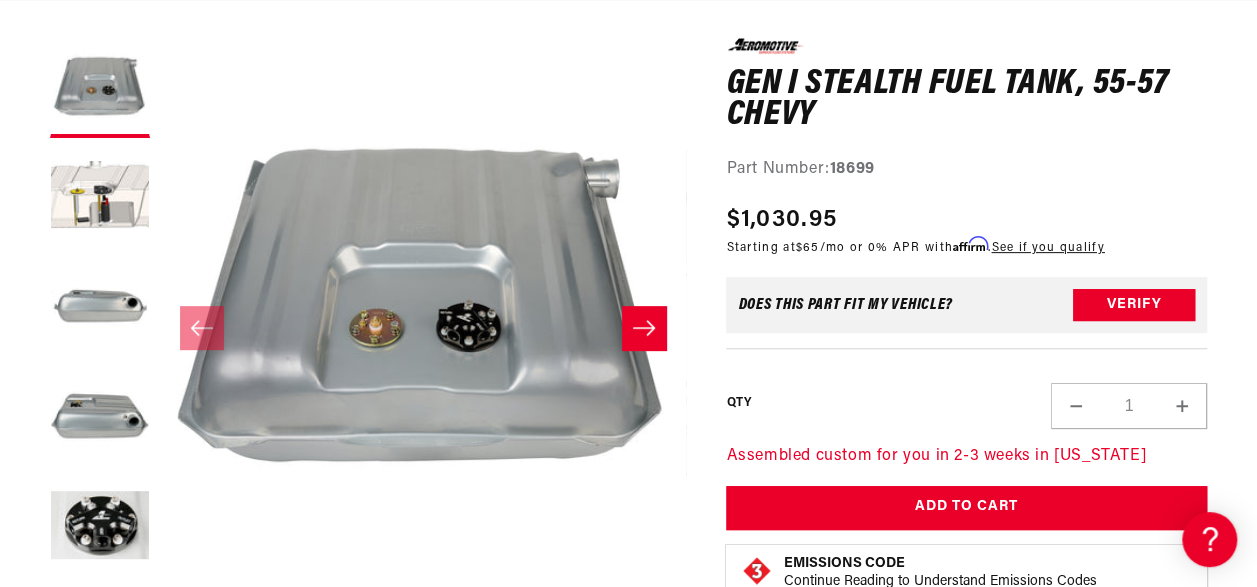 click 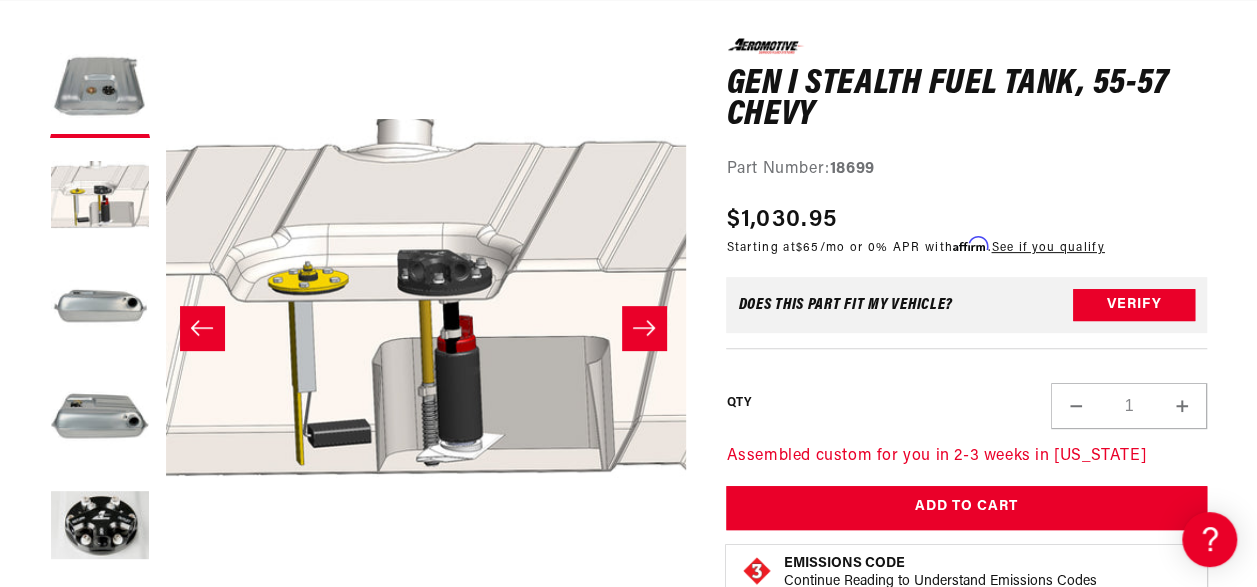 scroll, scrollTop: 0, scrollLeft: 526, axis: horizontal 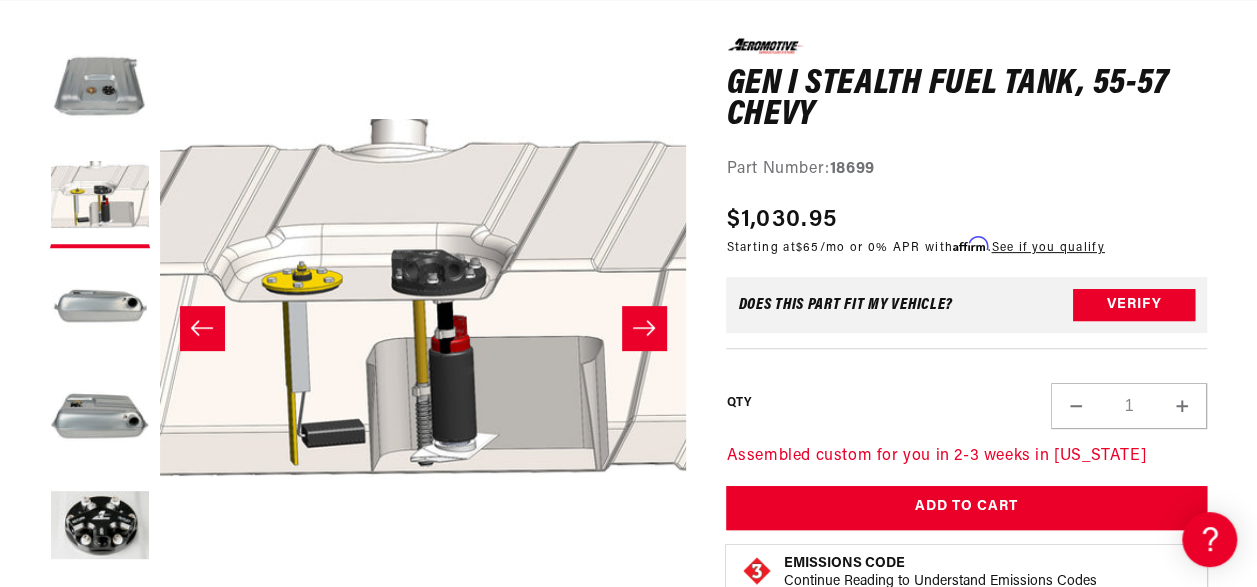 click 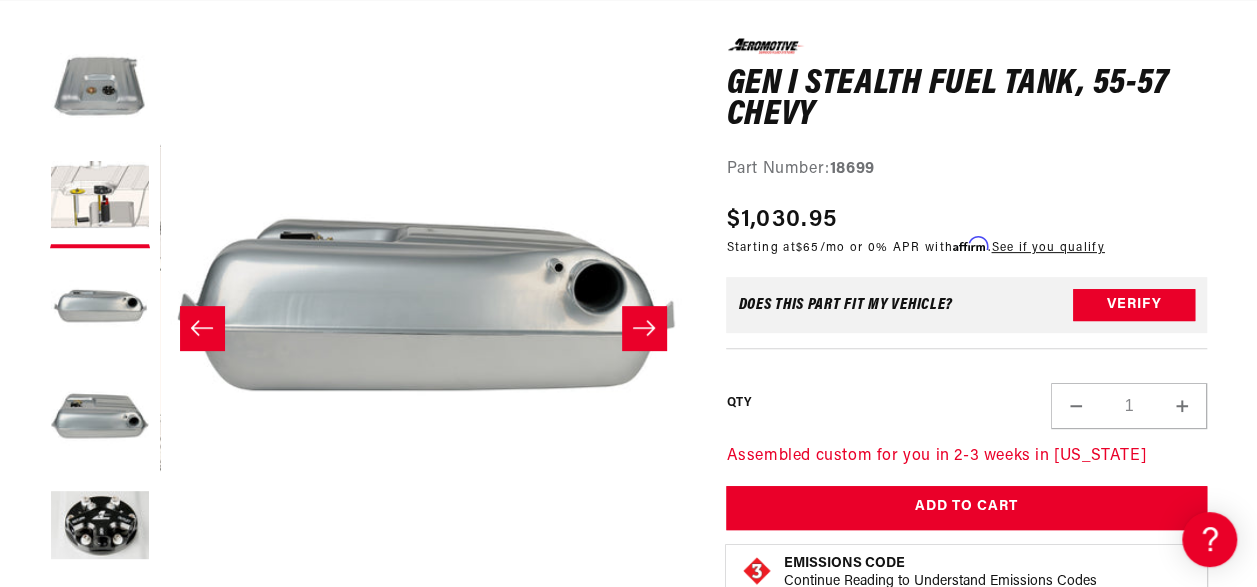 scroll, scrollTop: 0, scrollLeft: 1052, axis: horizontal 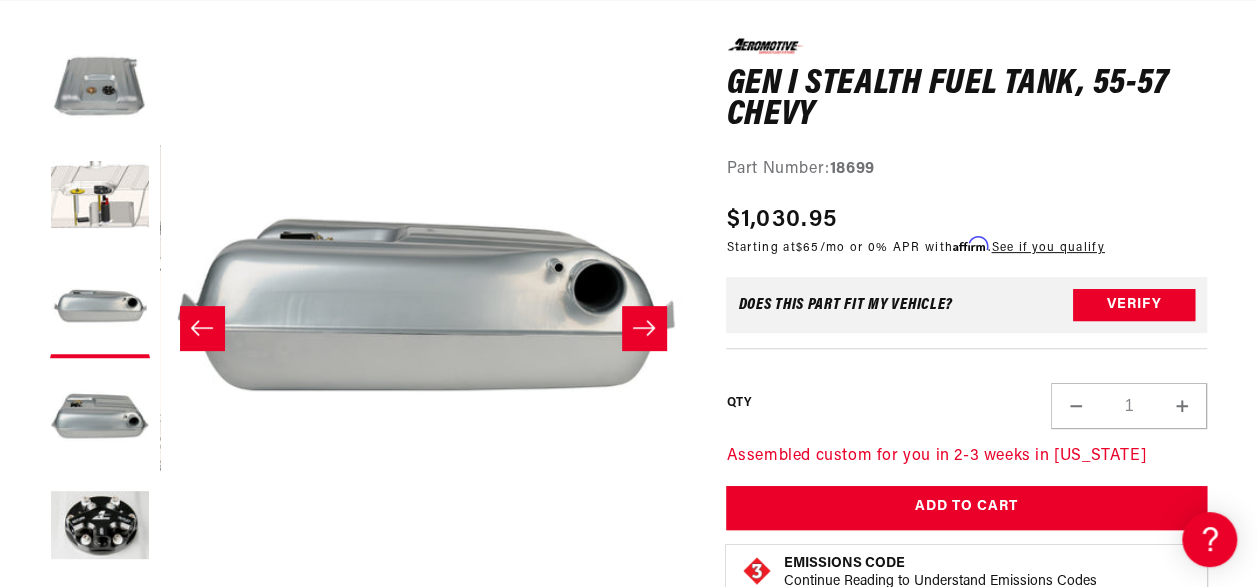 click 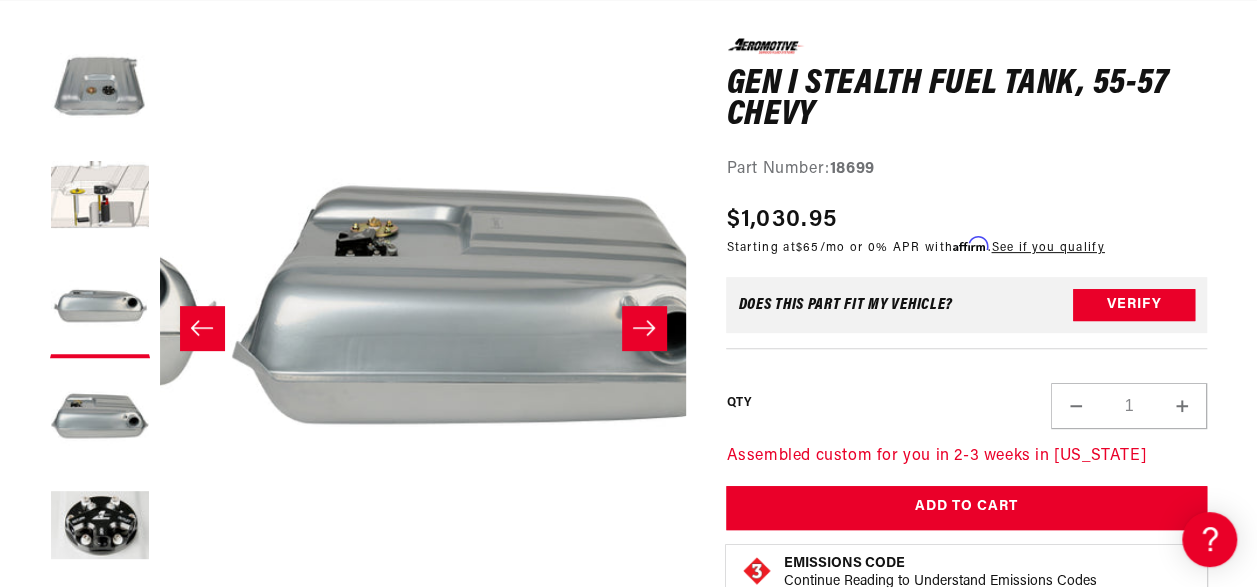 scroll, scrollTop: 0, scrollLeft: 1578, axis: horizontal 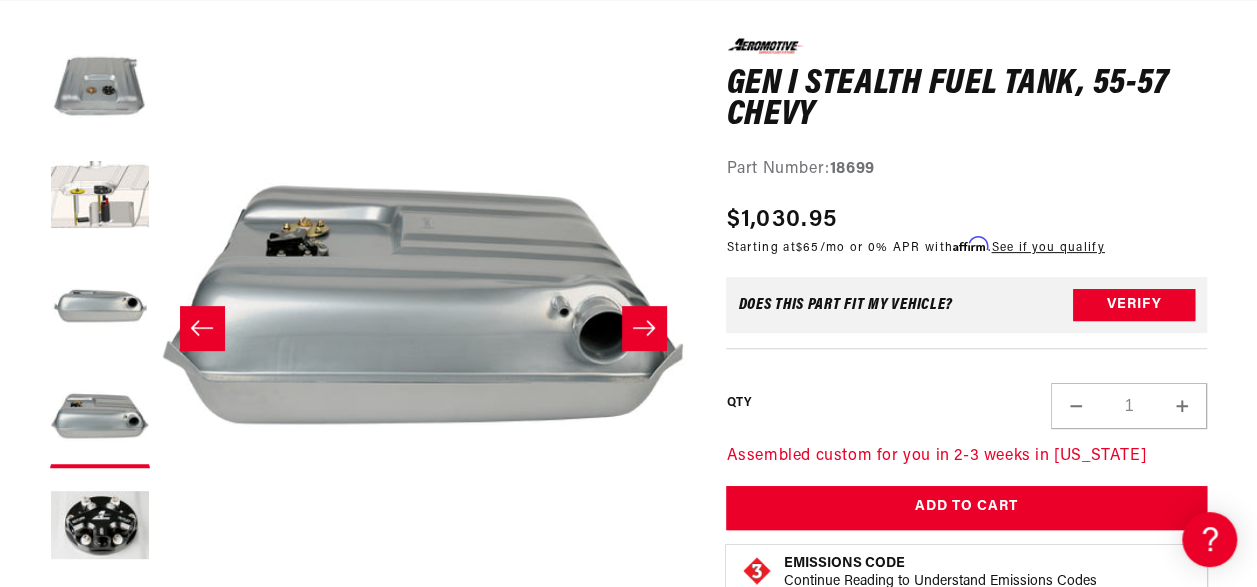 click 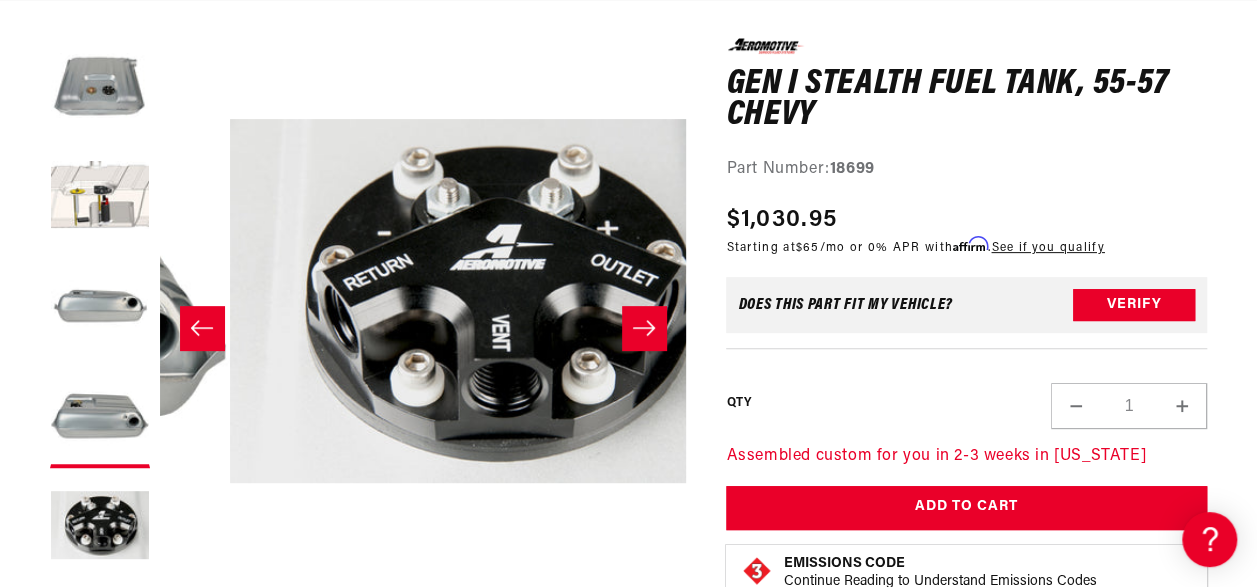 scroll, scrollTop: 0, scrollLeft: 2104, axis: horizontal 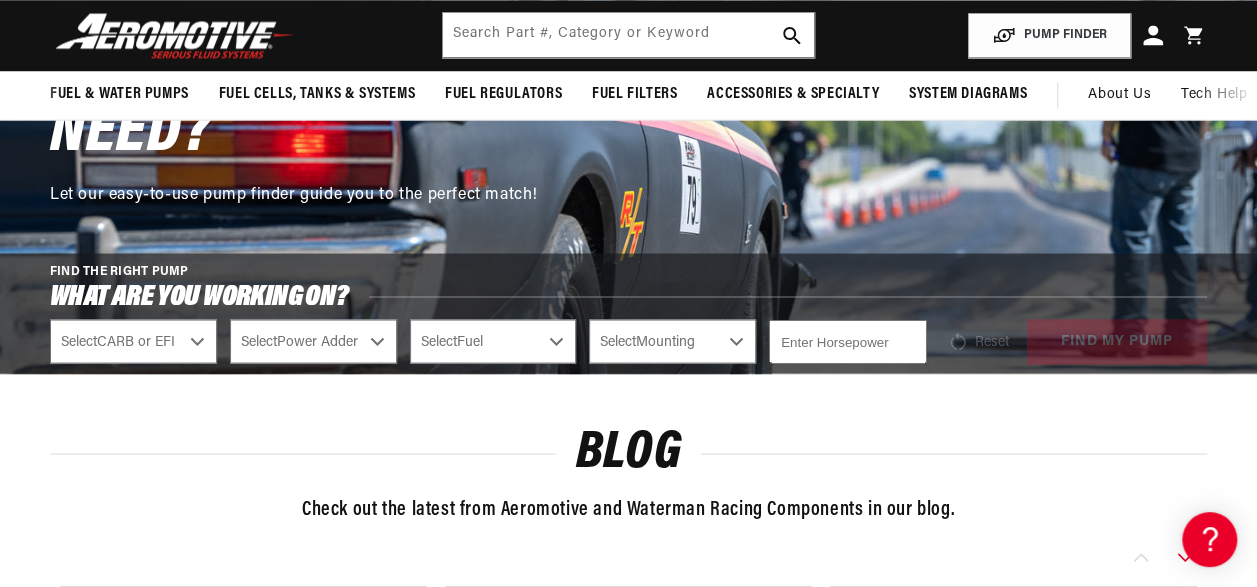 click on "Select  CARB or EFI
Carbureted
Fuel Injected" at bounding box center (133, 341) 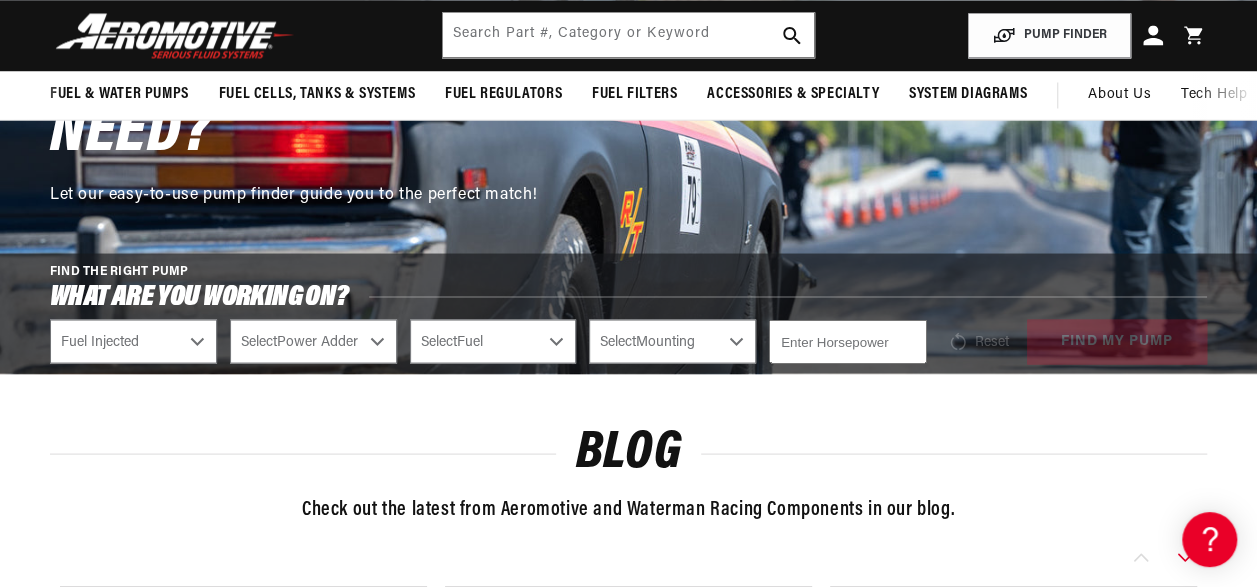 click on "Select  CARB or EFI
Carbureted
Fuel Injected" at bounding box center (133, 341) 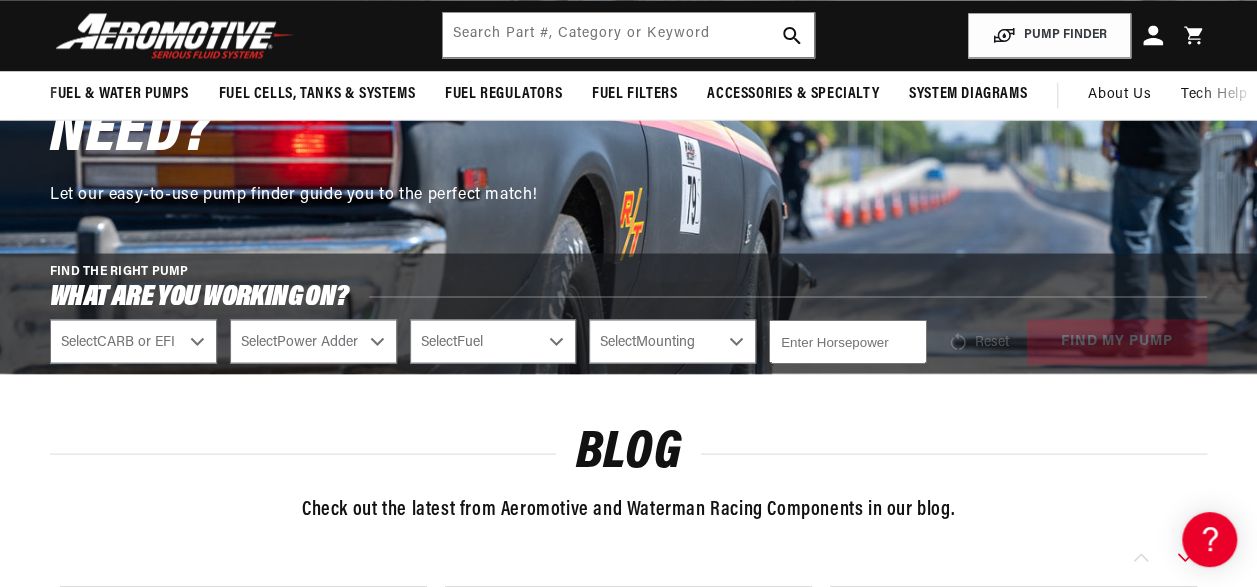 select on "Fuel-Injected" 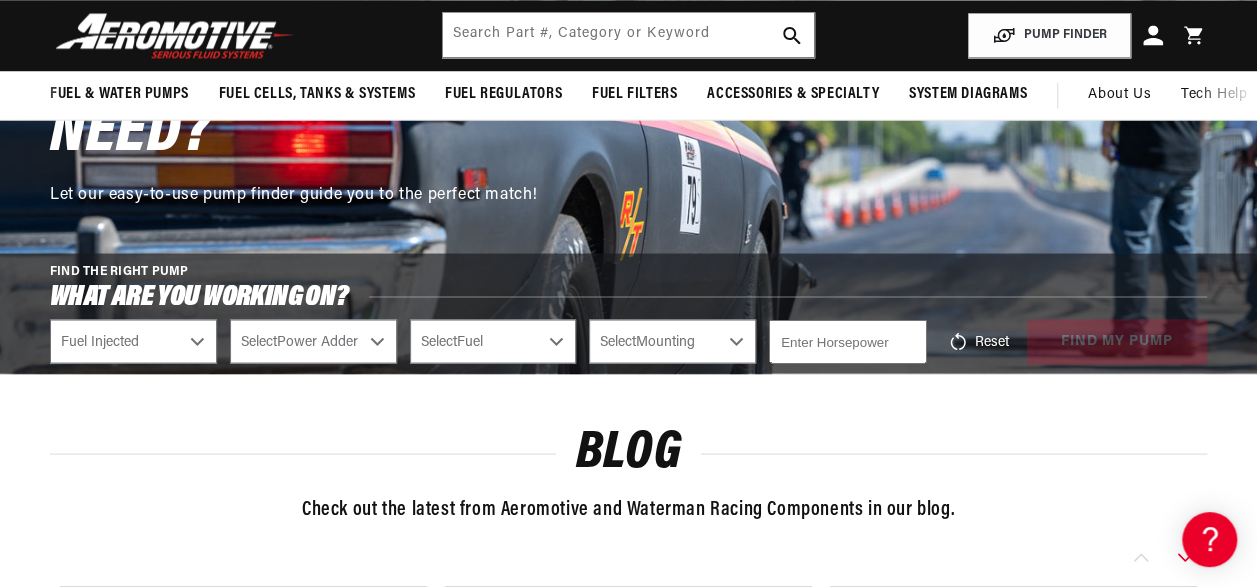 click on "Select  Power Adder
No - Naturally Aspirated
Yes - Forced Induction" at bounding box center (313, 341) 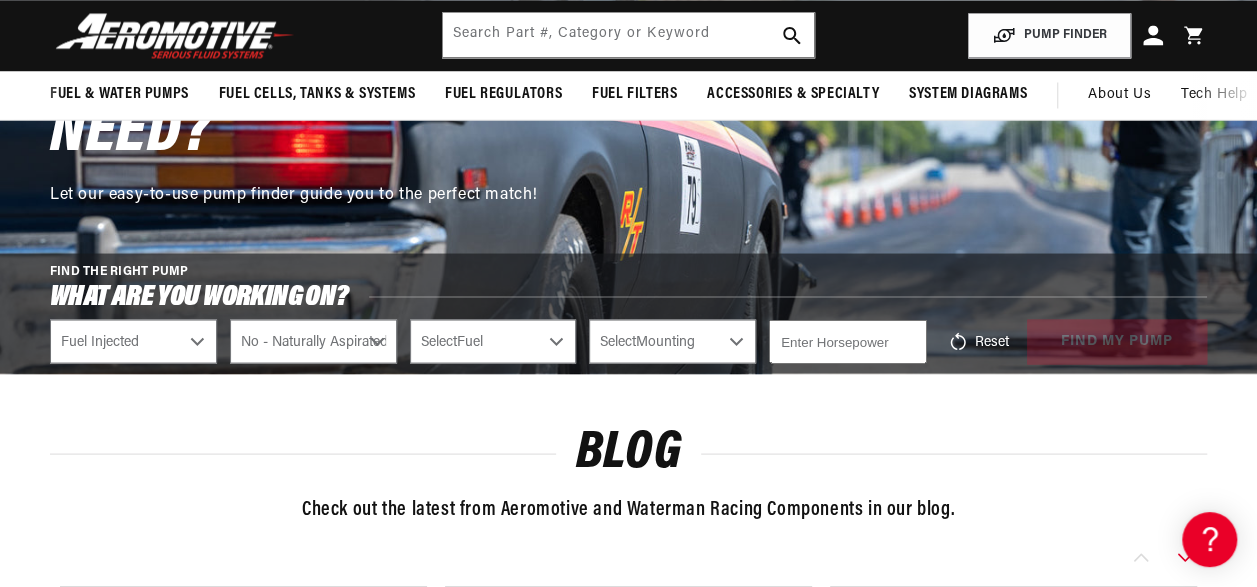 click on "Select  Power Adder
No - Naturally Aspirated
Yes - Forced Induction" at bounding box center [313, 341] 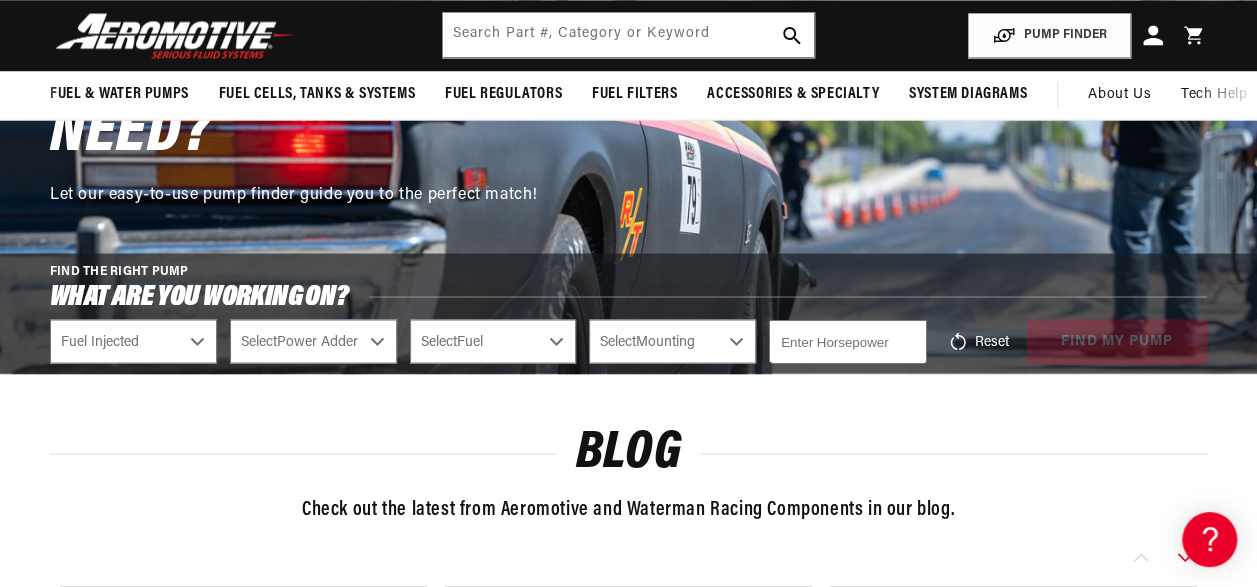 select on "No-Naturally-Aspirated" 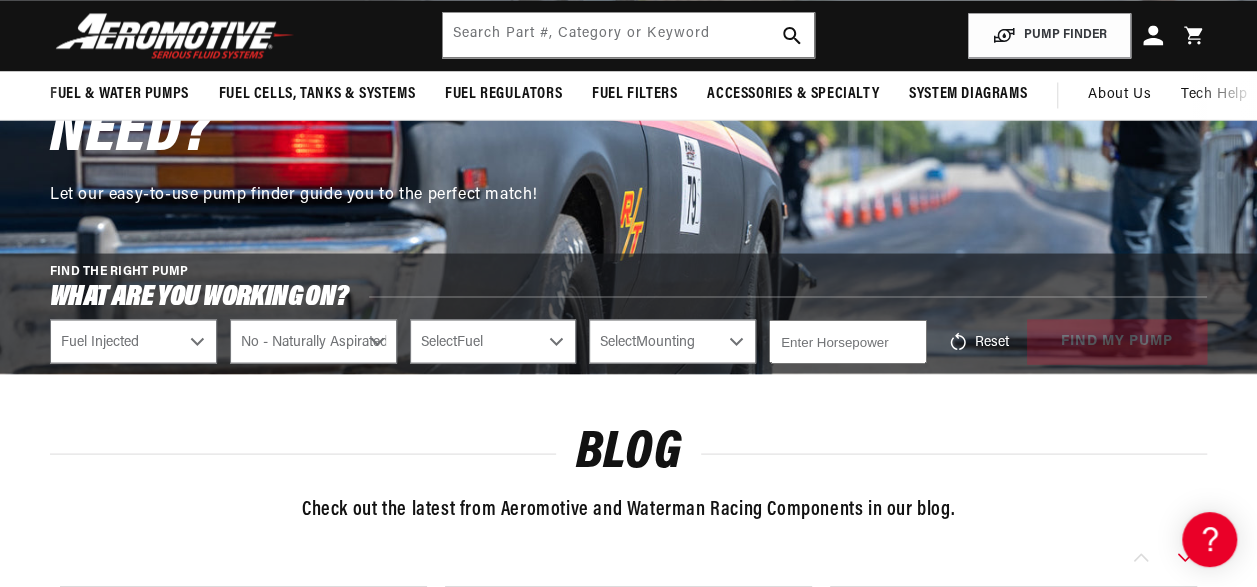 click on "Select  Fuel
E85
Gas" at bounding box center [493, 341] 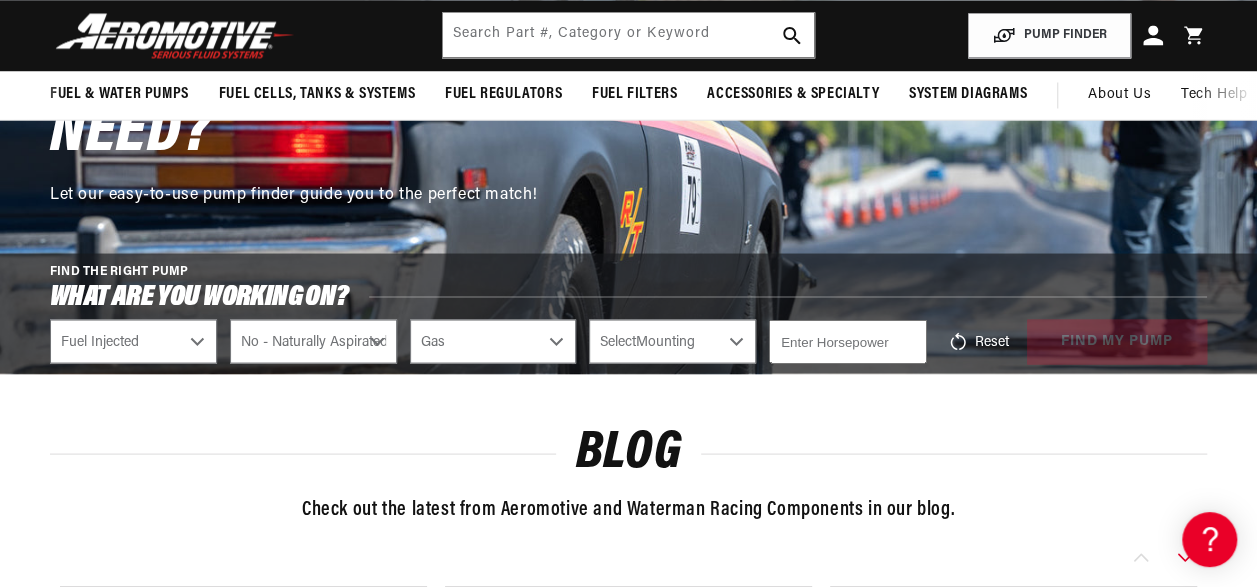 click on "Select  Fuel
E85
Gas" at bounding box center (493, 341) 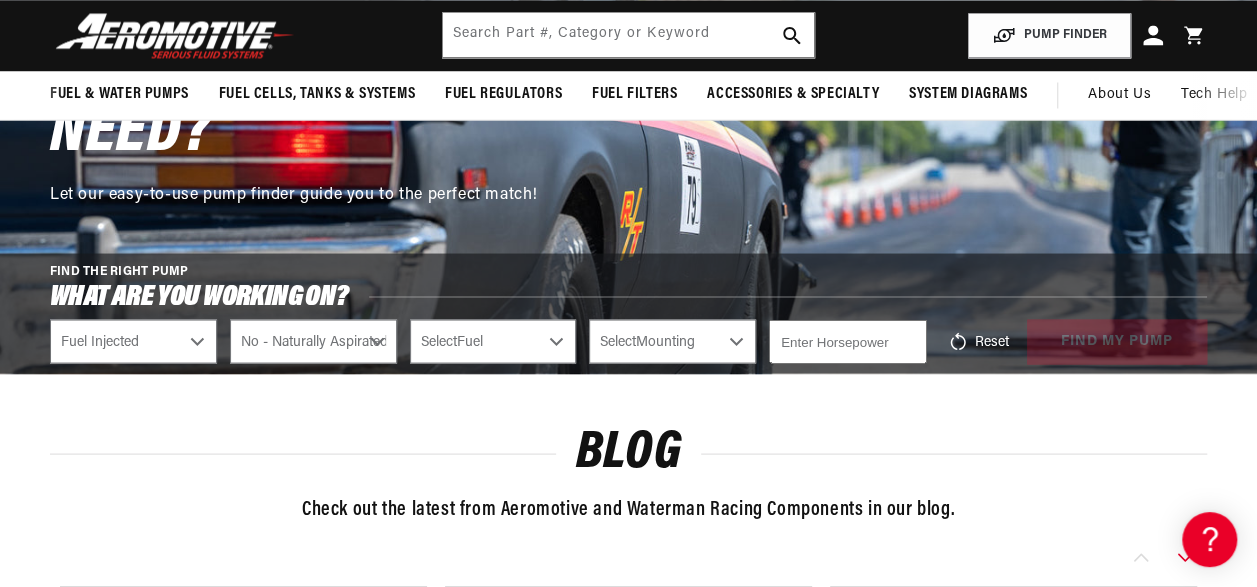 select on "Gas" 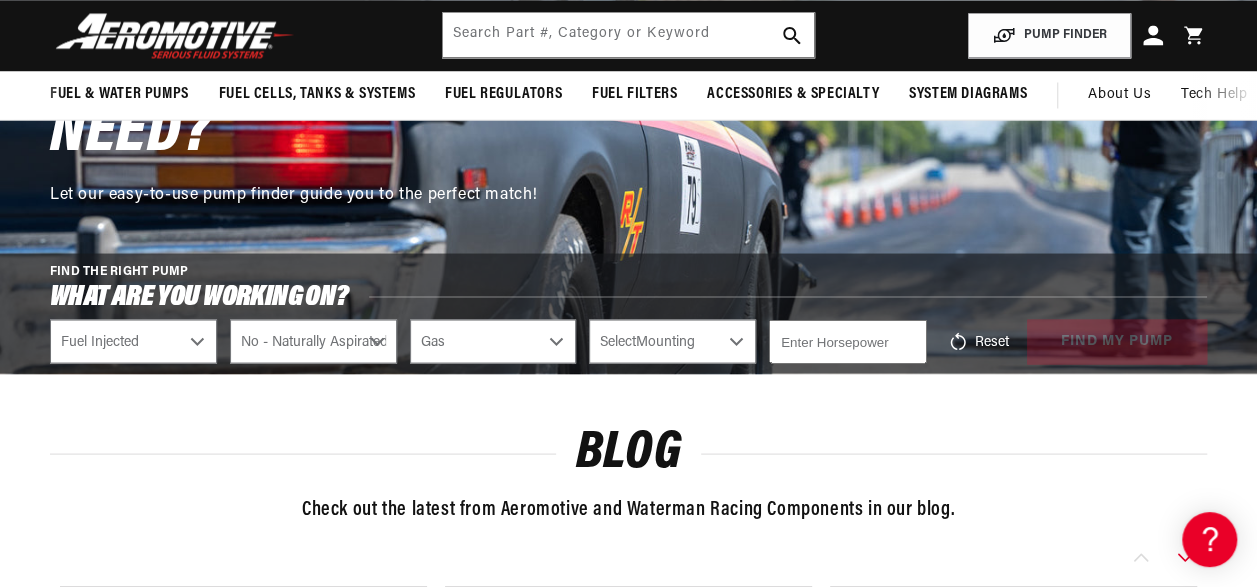click on "Select  Mounting
External
In-Tank" at bounding box center [672, 341] 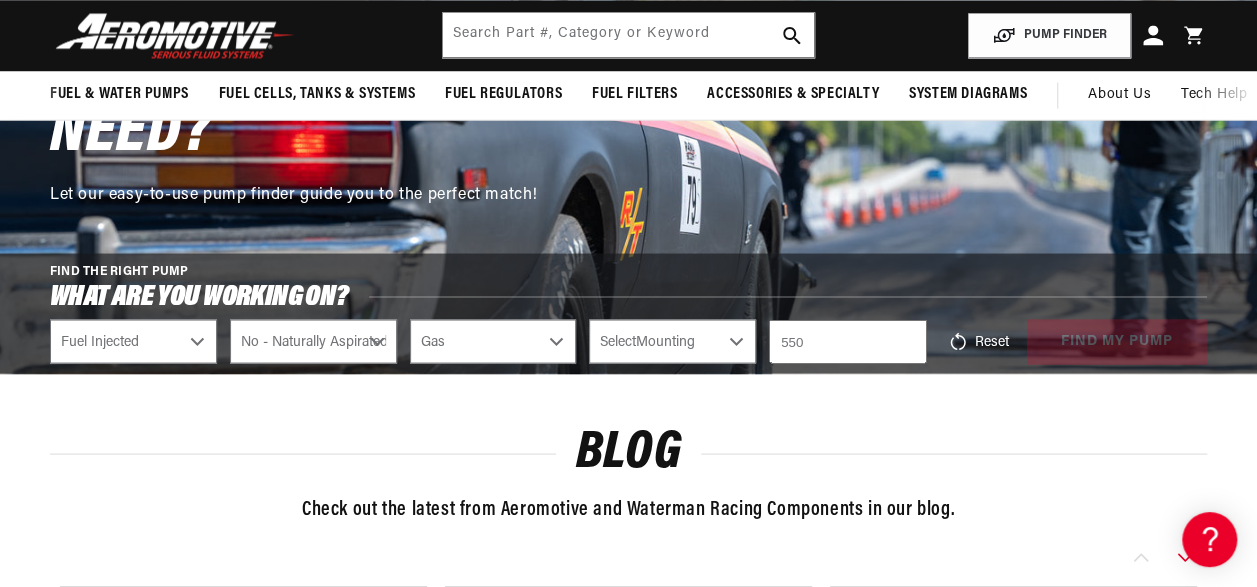 scroll, scrollTop: 0, scrollLeft: 2153, axis: horizontal 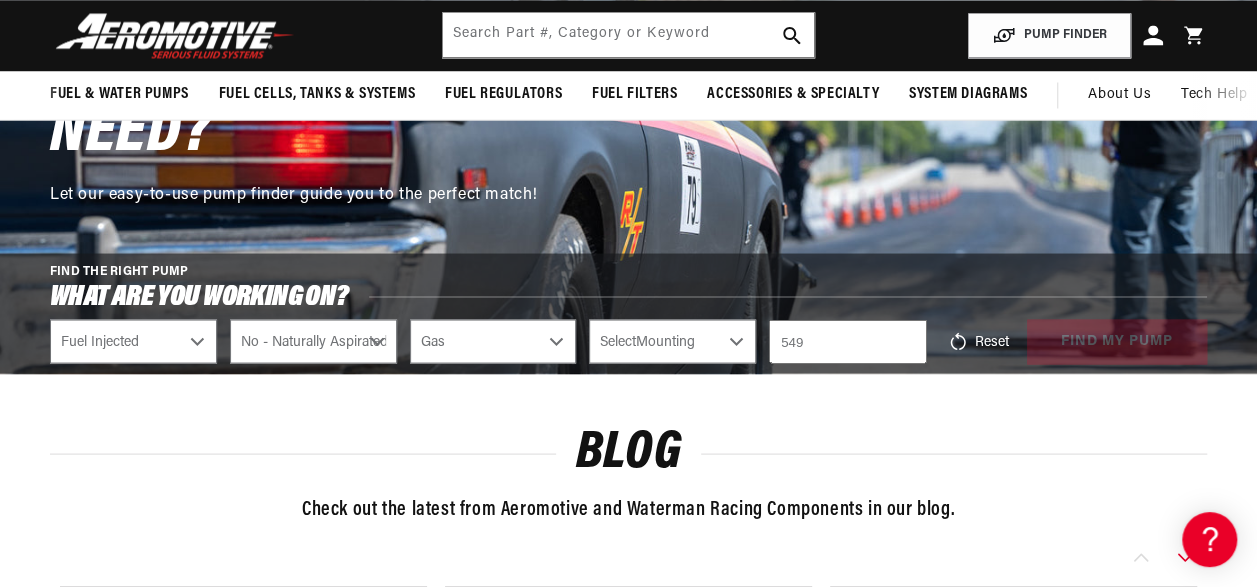 click on "549" at bounding box center [848, 341] 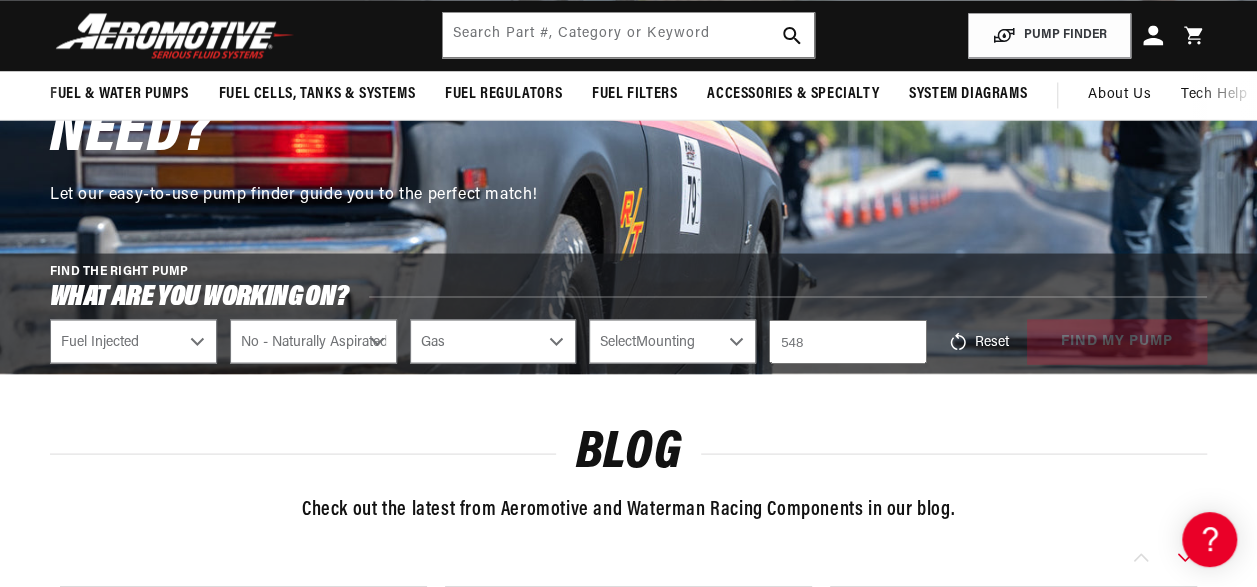 click on "548" at bounding box center (848, 341) 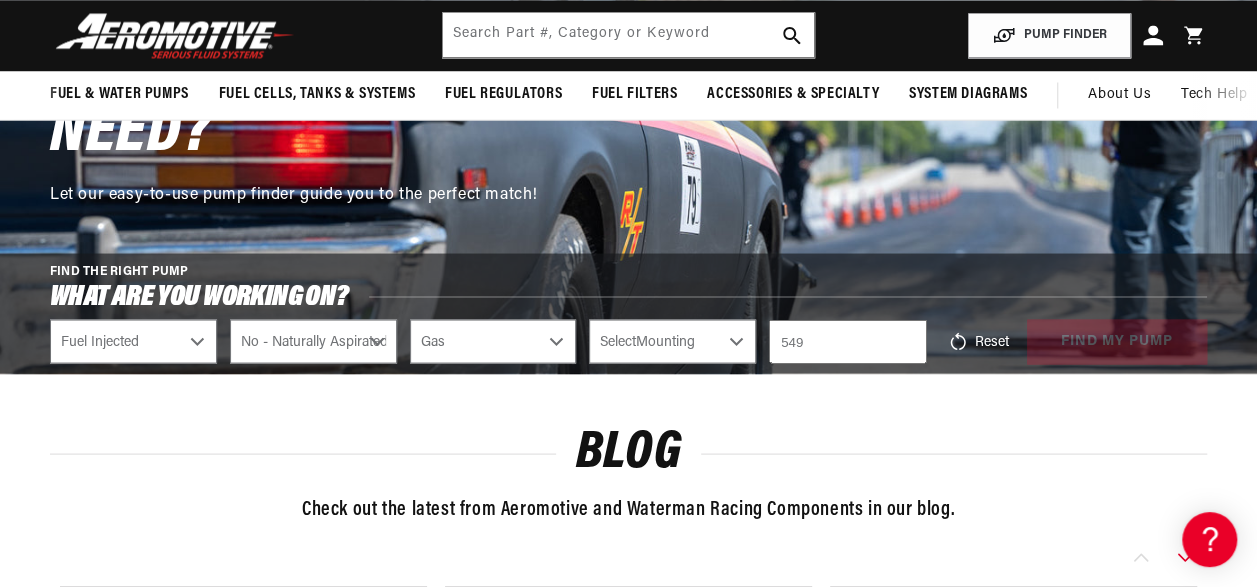 click on "549" at bounding box center [848, 341] 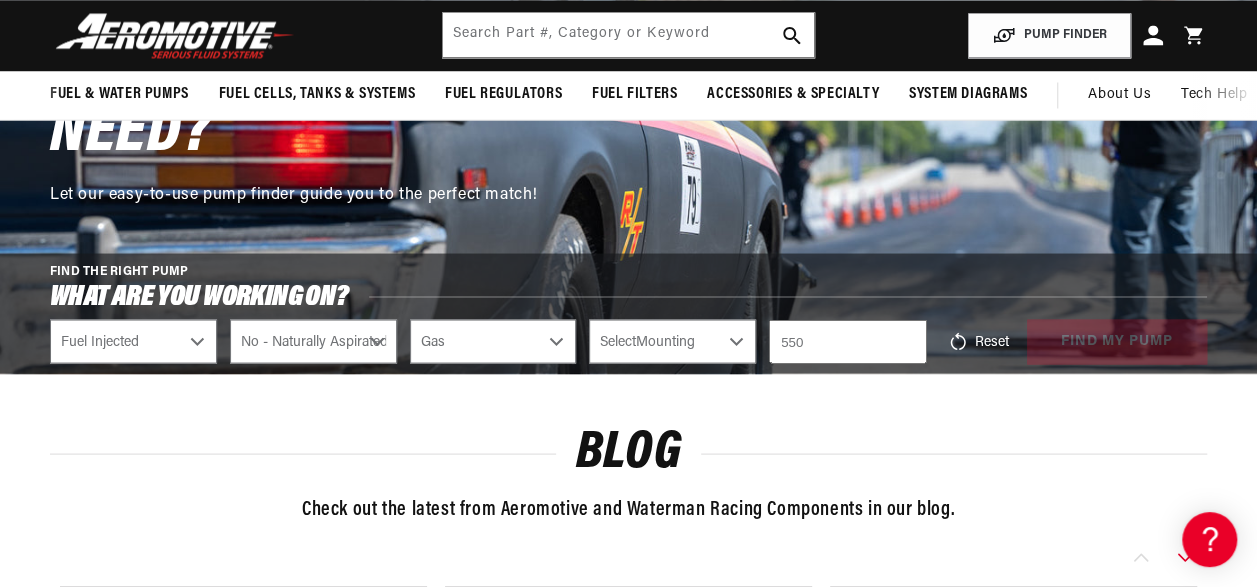 type on "550" 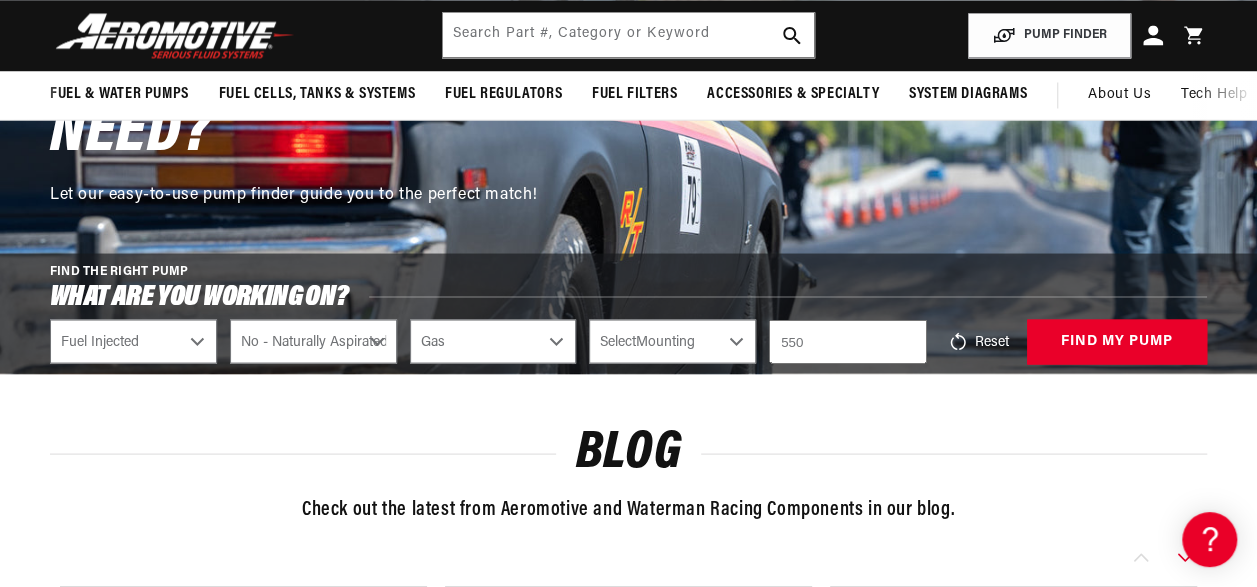 click on "Select  Mounting
External
In-Tank" at bounding box center [672, 341] 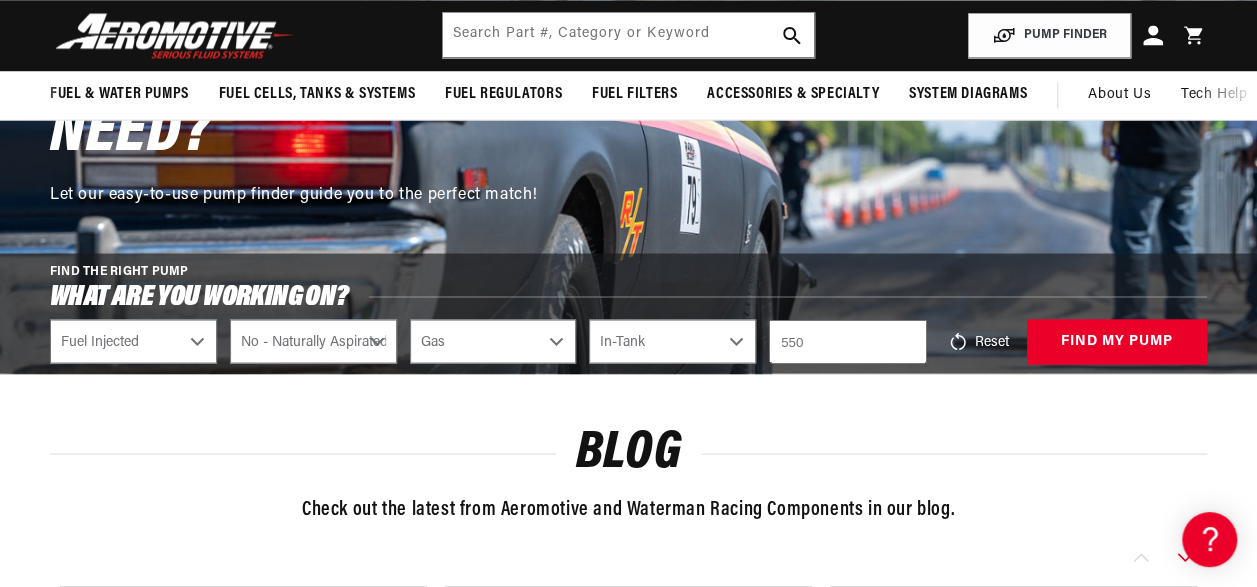 click on "Select  Mounting
External
In-Tank" at bounding box center (672, 341) 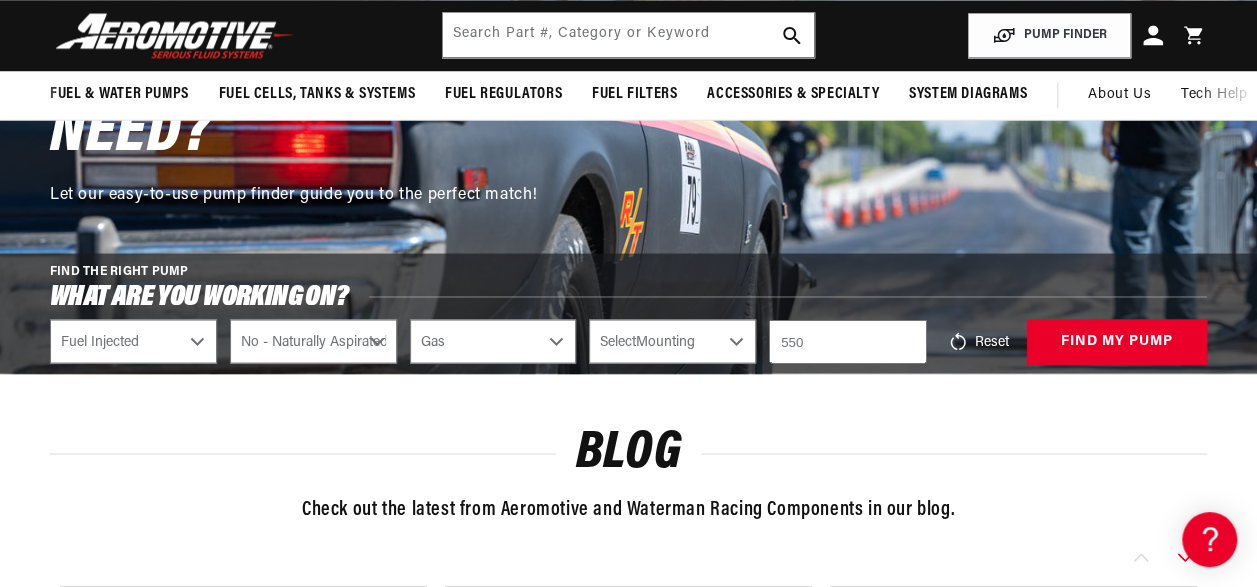 select on "In-Tank" 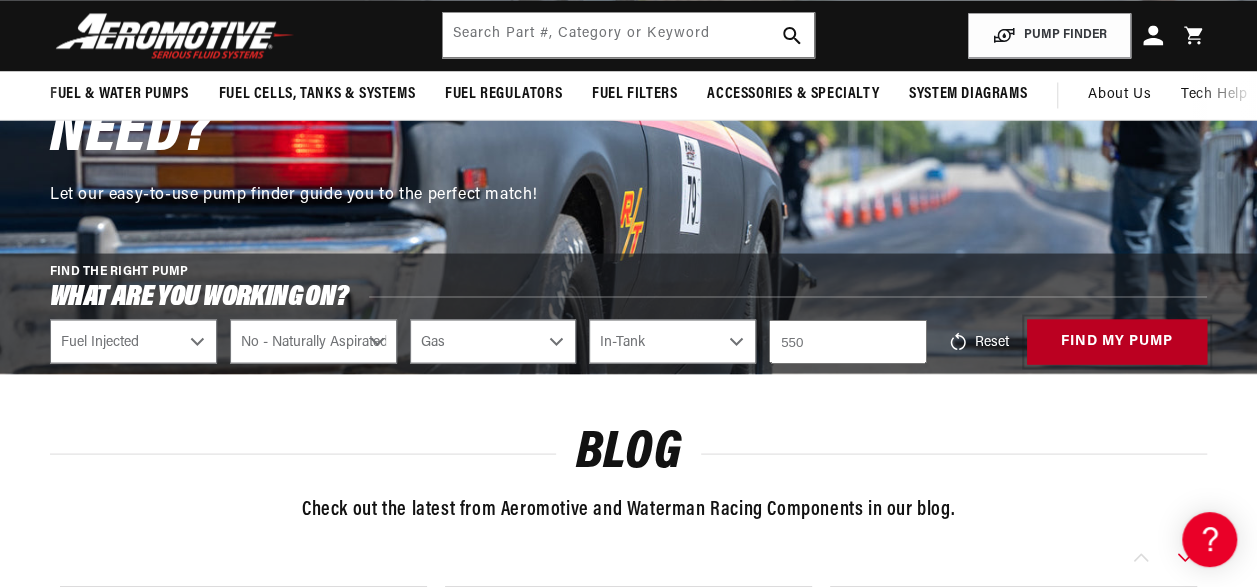 click on "find my pump" at bounding box center [1117, 341] 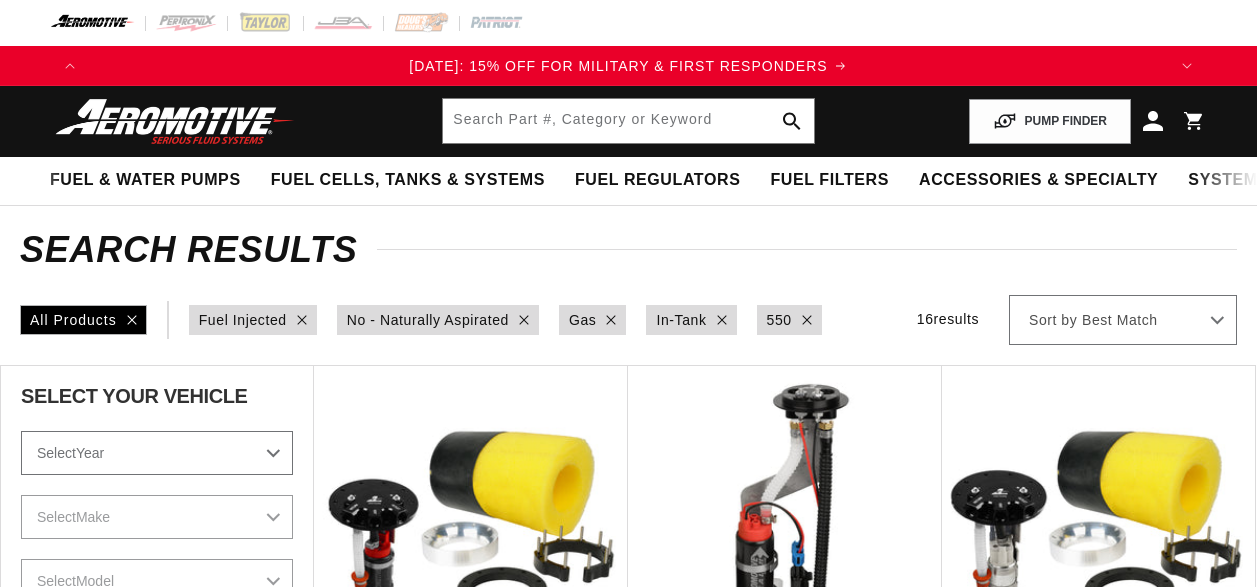 scroll, scrollTop: 0, scrollLeft: 0, axis: both 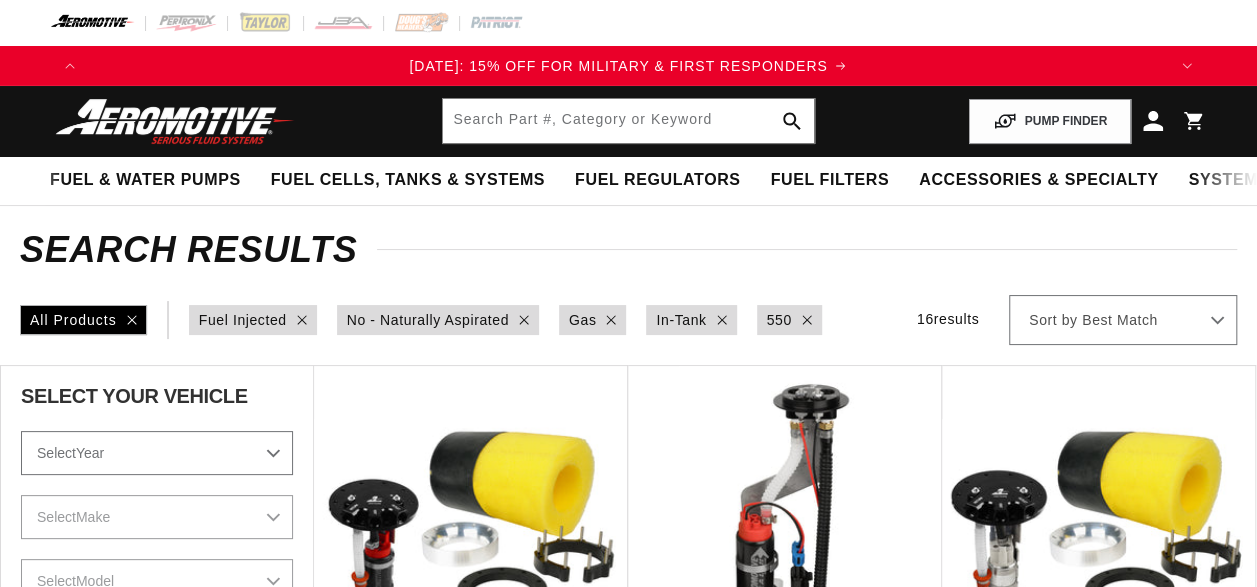 select on "Fuel-Injected" 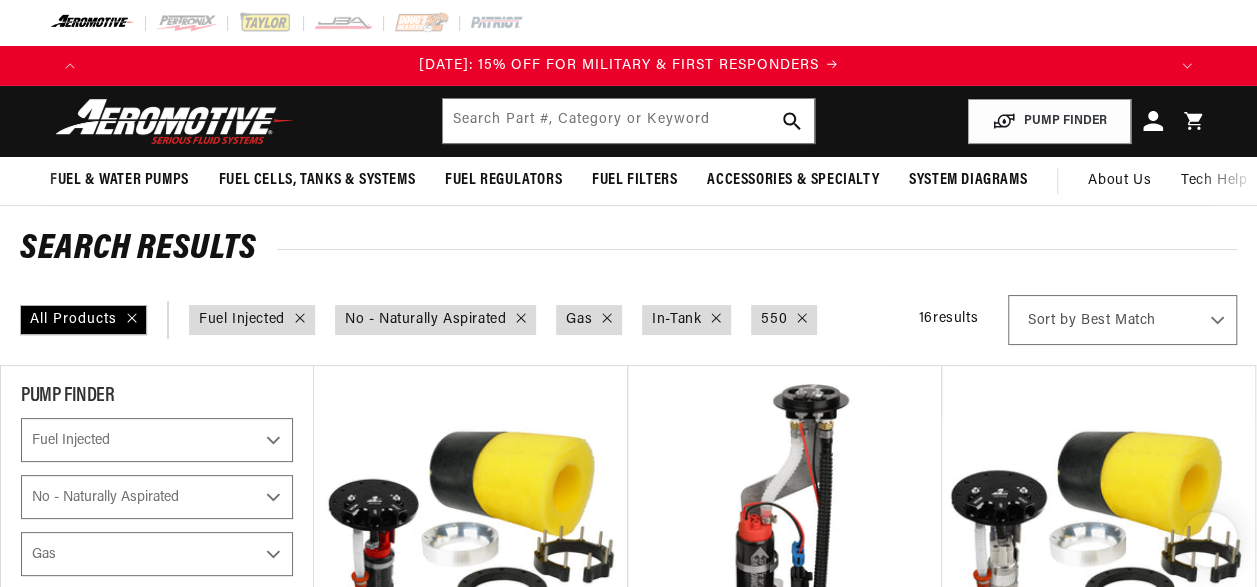 scroll, scrollTop: 0, scrollLeft: 0, axis: both 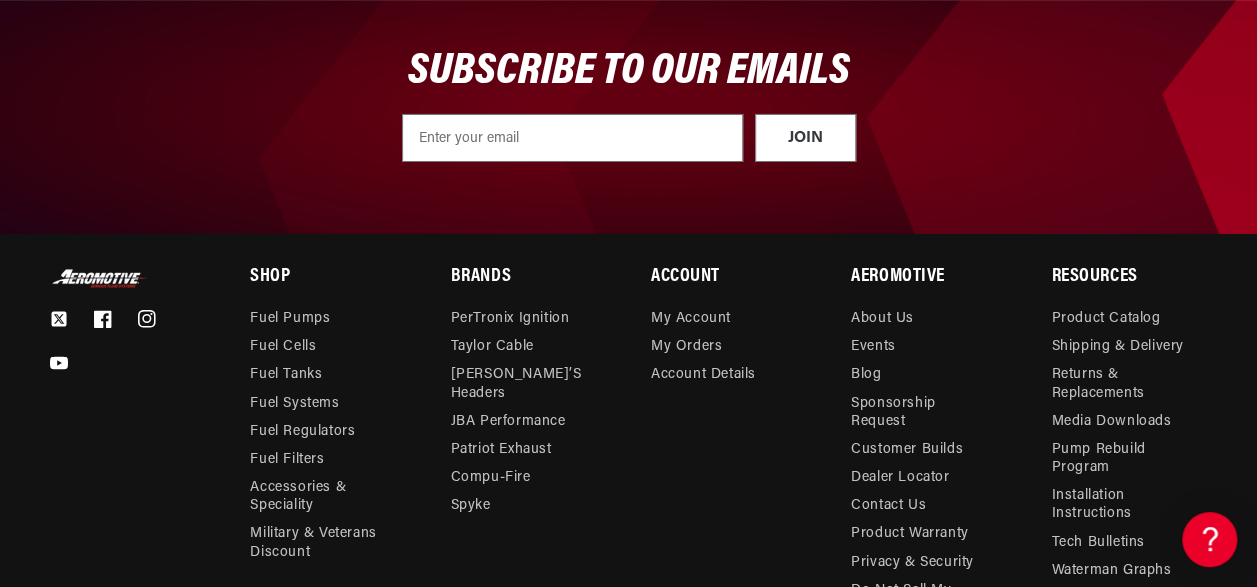 click at bounding box center [100, 278] 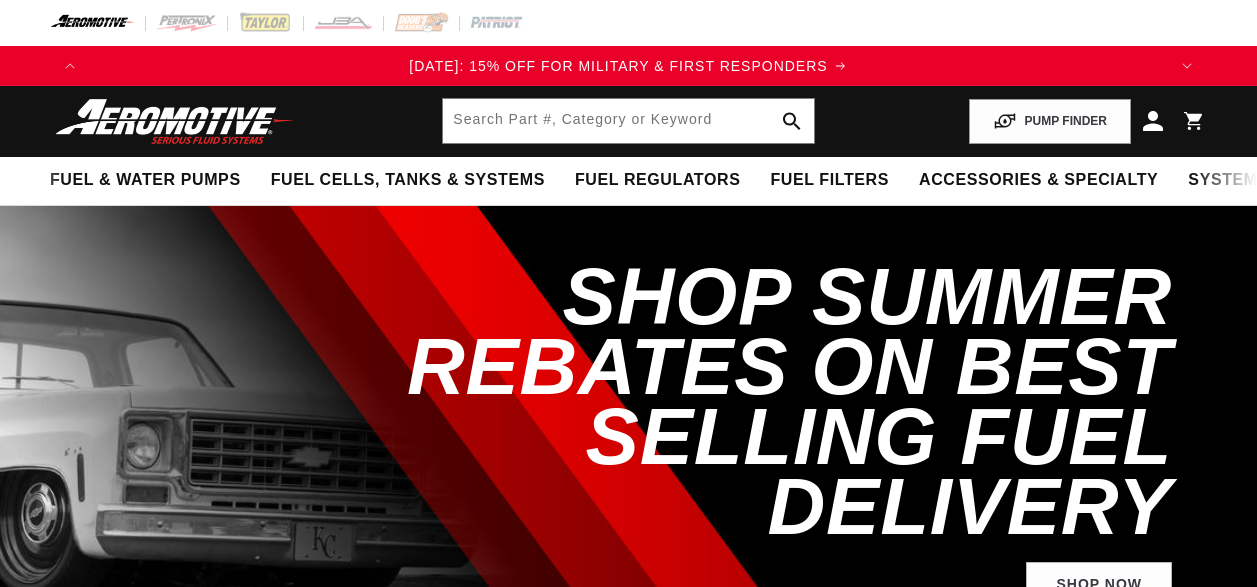 scroll, scrollTop: 0, scrollLeft: 0, axis: both 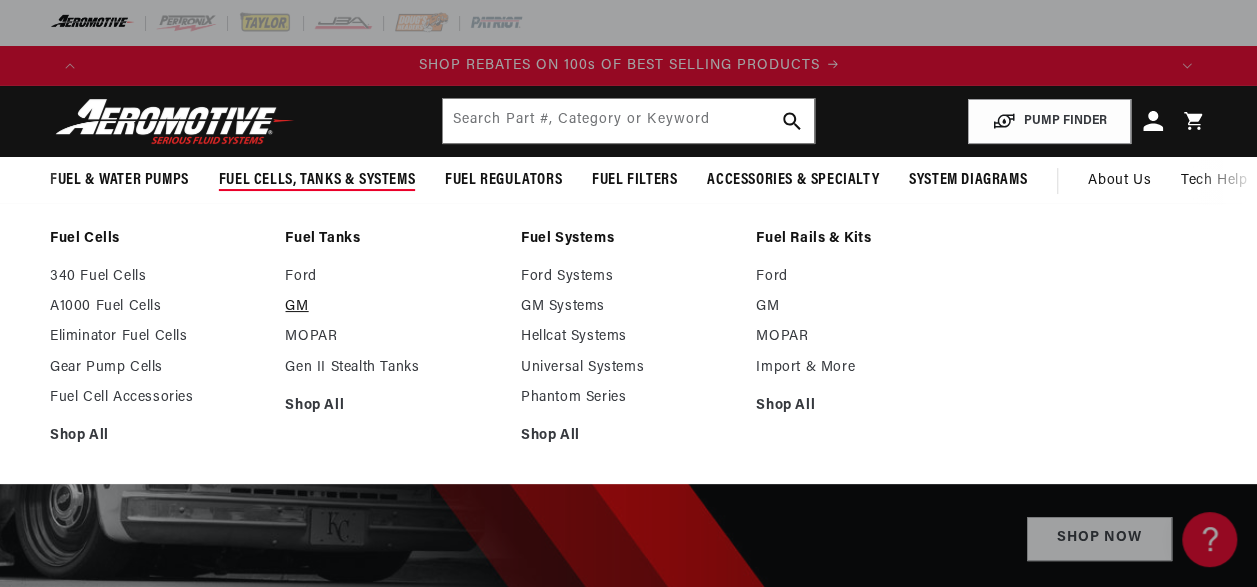 click on "GM" at bounding box center [392, 307] 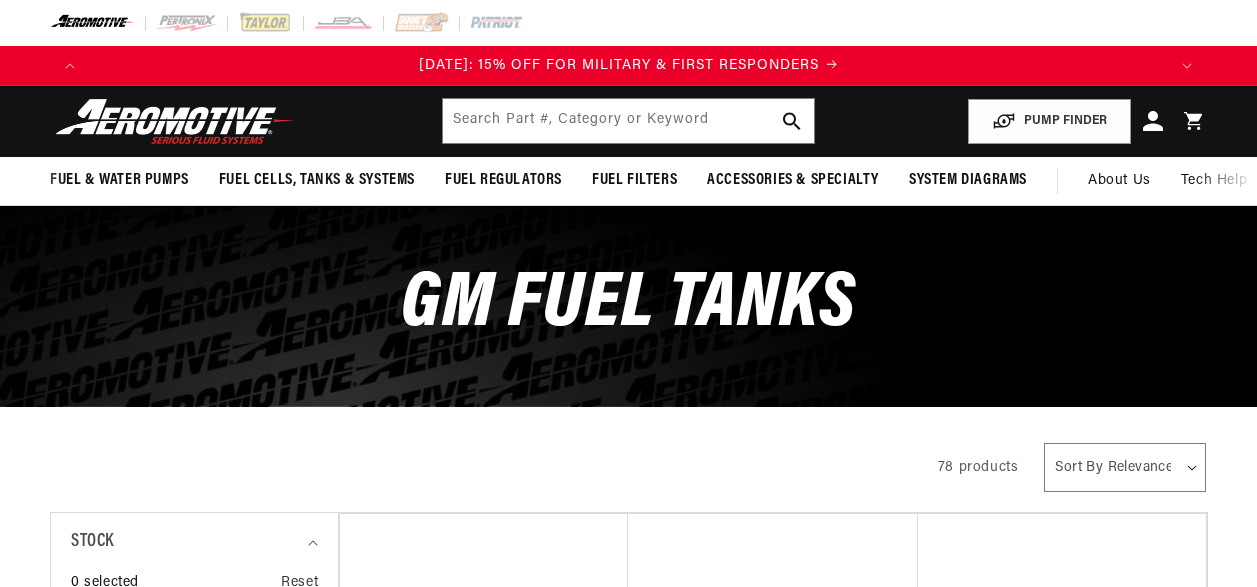 scroll, scrollTop: 0, scrollLeft: 0, axis: both 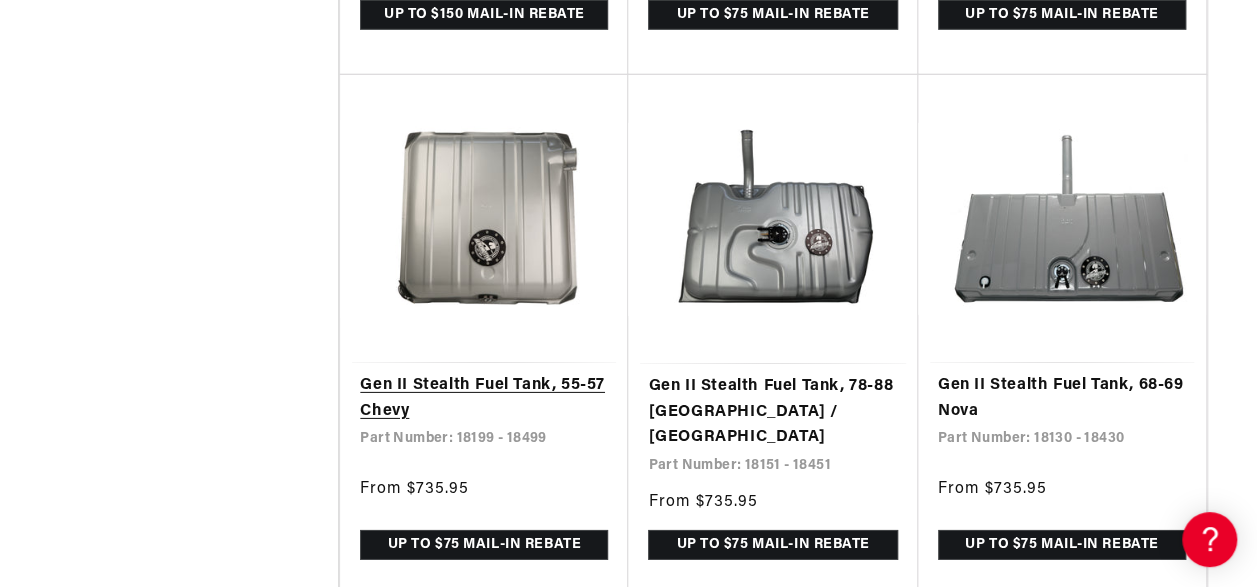 click on "Gen II Stealth Fuel Tank, 55-57 Chevy" at bounding box center [484, 398] 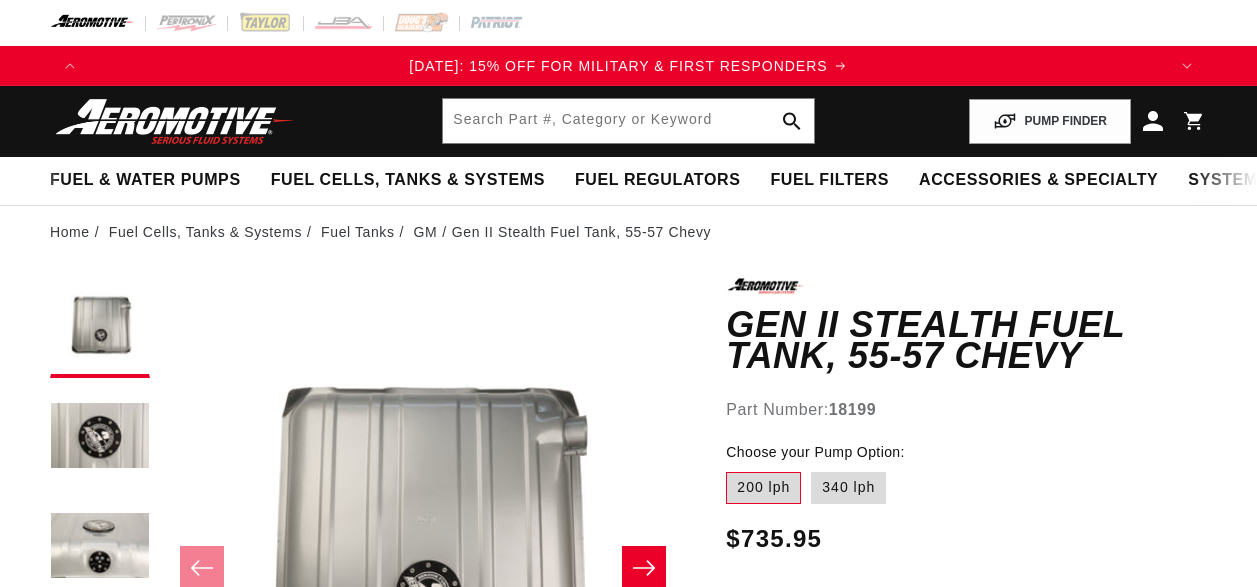 scroll, scrollTop: 0, scrollLeft: 0, axis: both 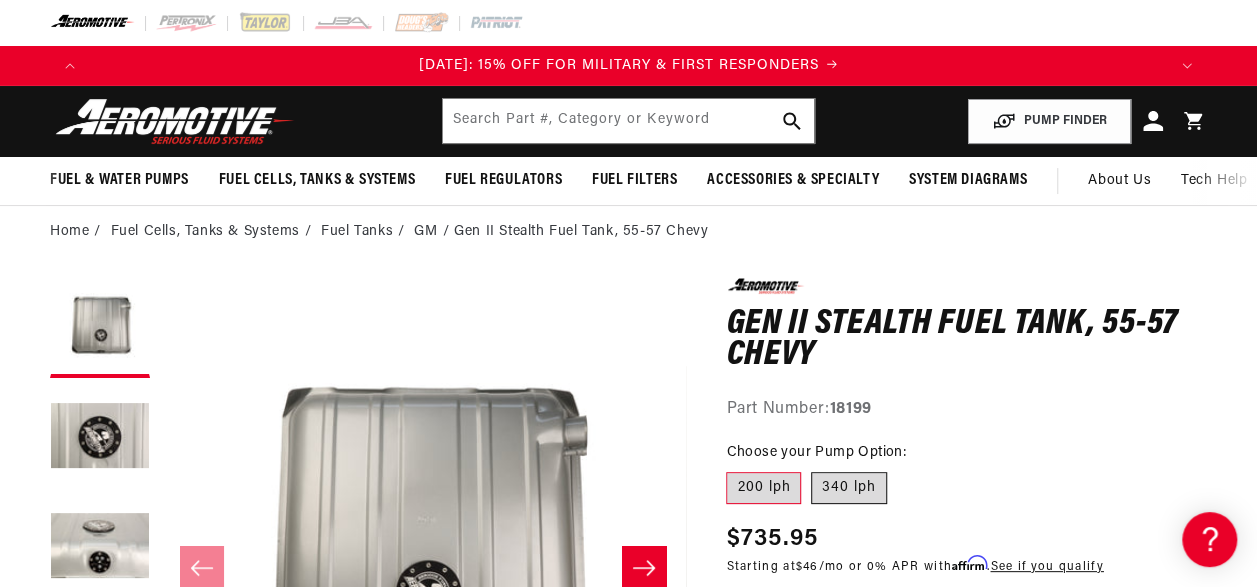 click on "340 lph" at bounding box center (849, 488) 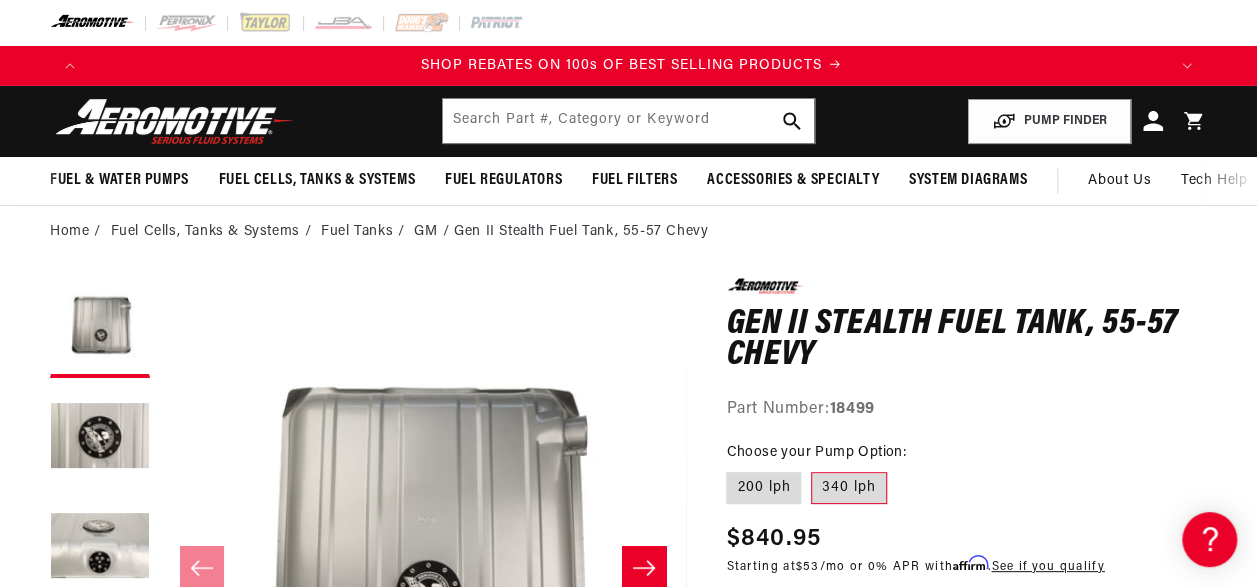 scroll, scrollTop: 0, scrollLeft: 1076, axis: horizontal 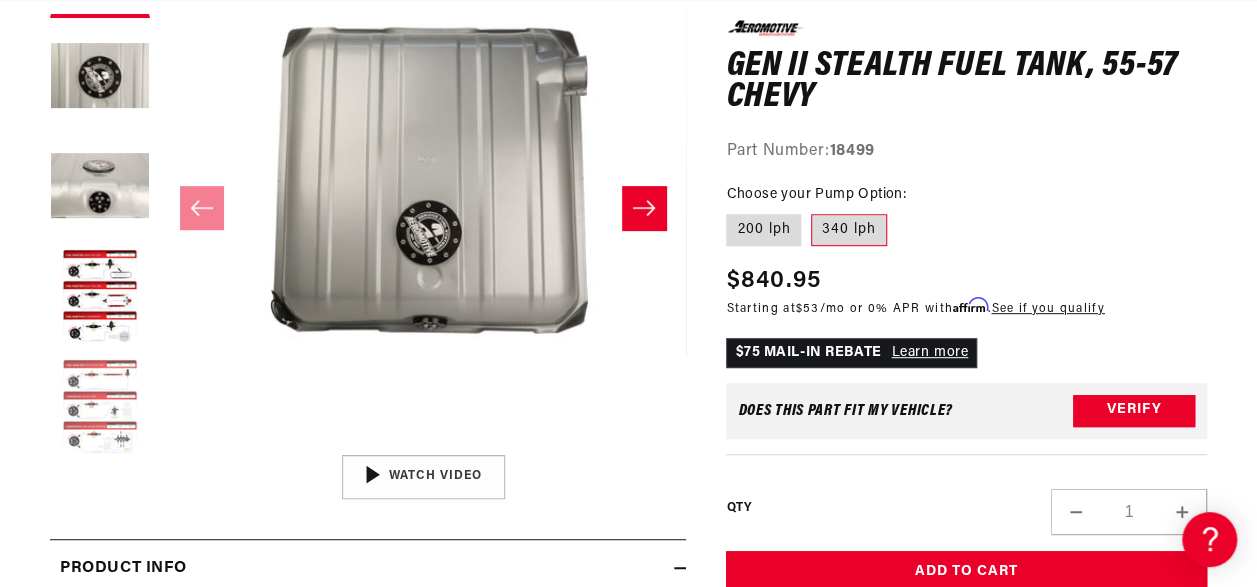 click at bounding box center [100, 408] 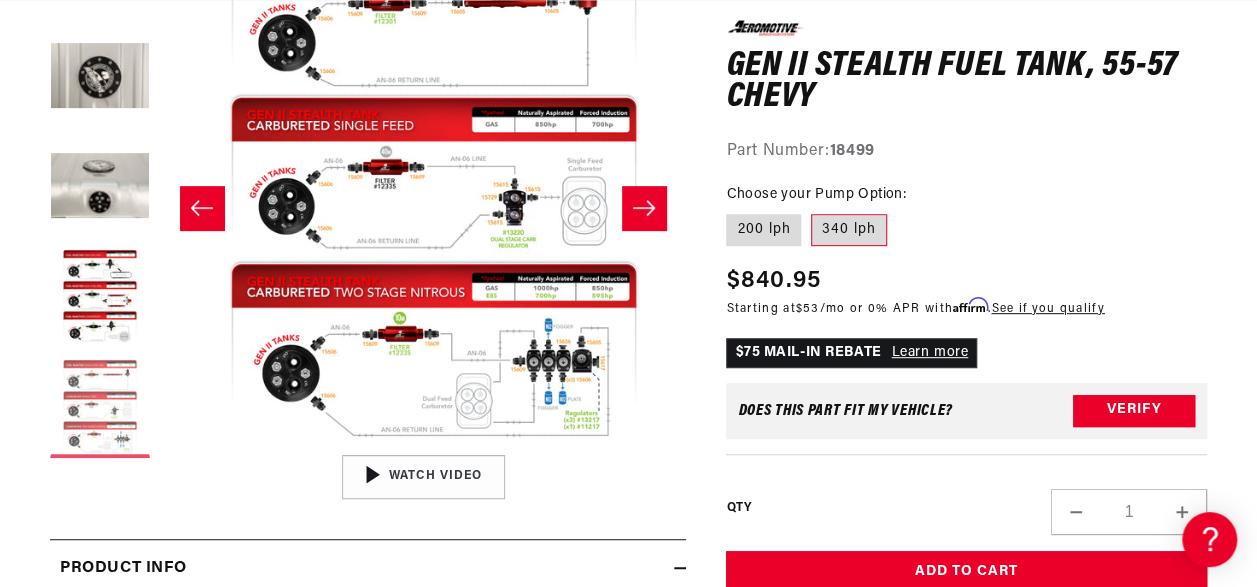 scroll, scrollTop: 0, scrollLeft: 2104, axis: horizontal 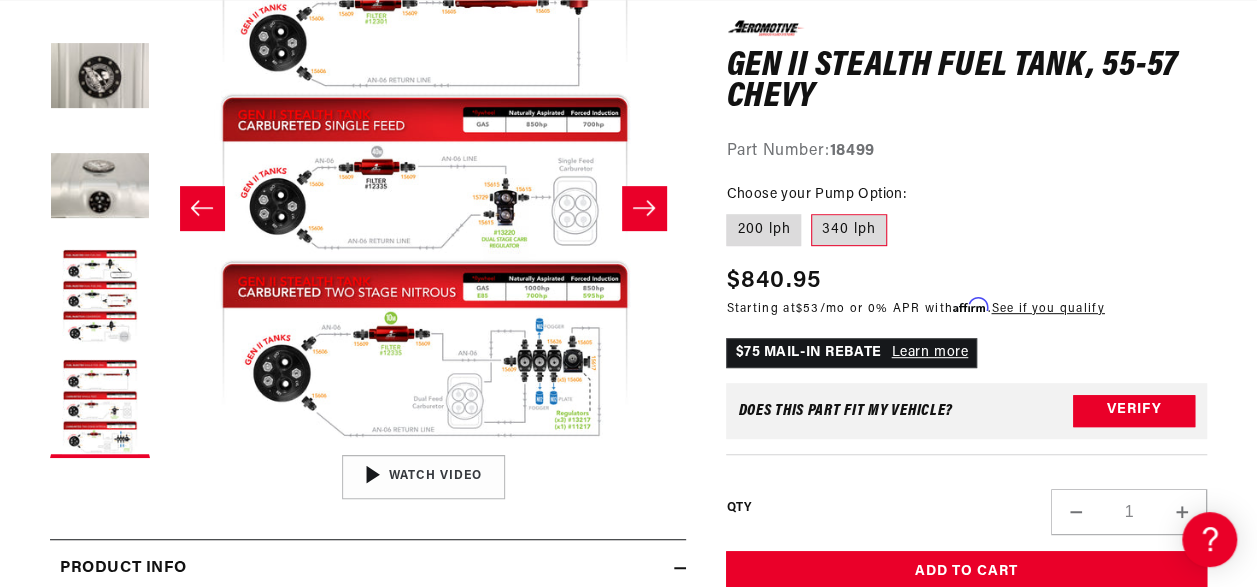 click on "Open media 5 in modal" at bounding box center (161, 445) 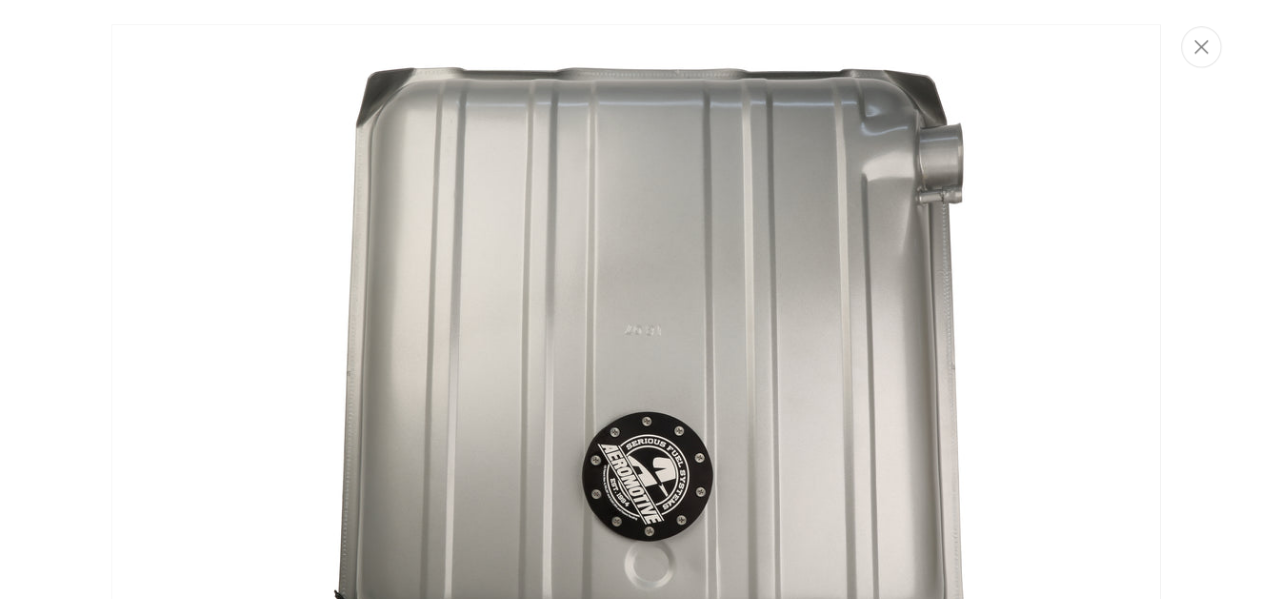 scroll, scrollTop: 0, scrollLeft: 2138, axis: horizontal 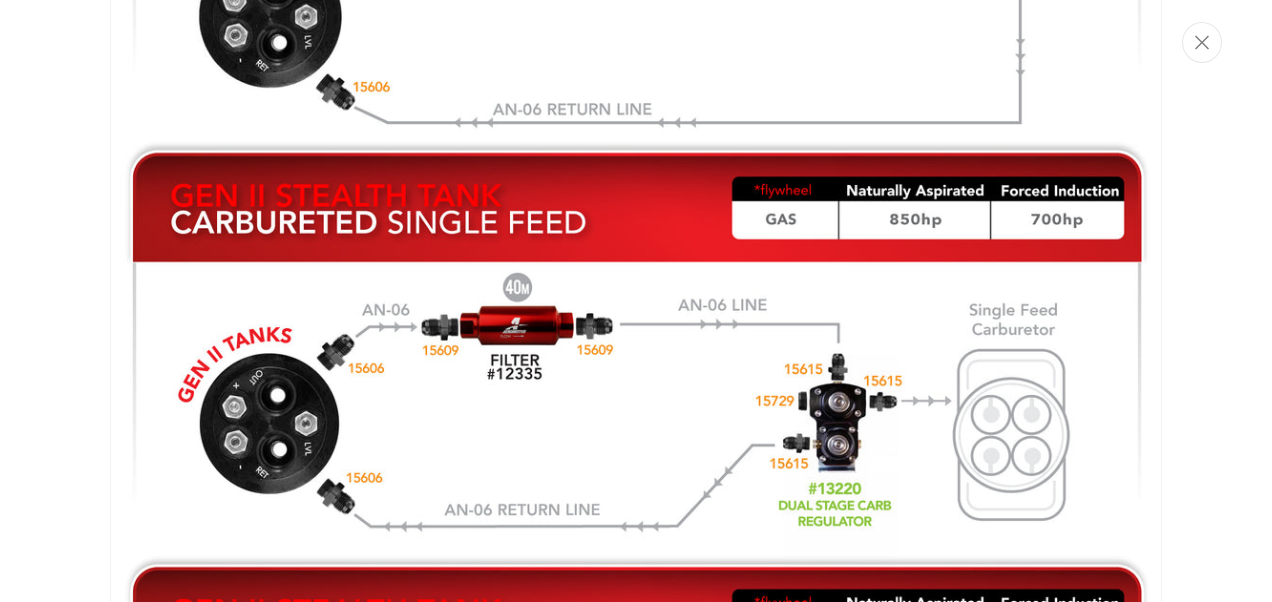 click at bounding box center (636, 362) 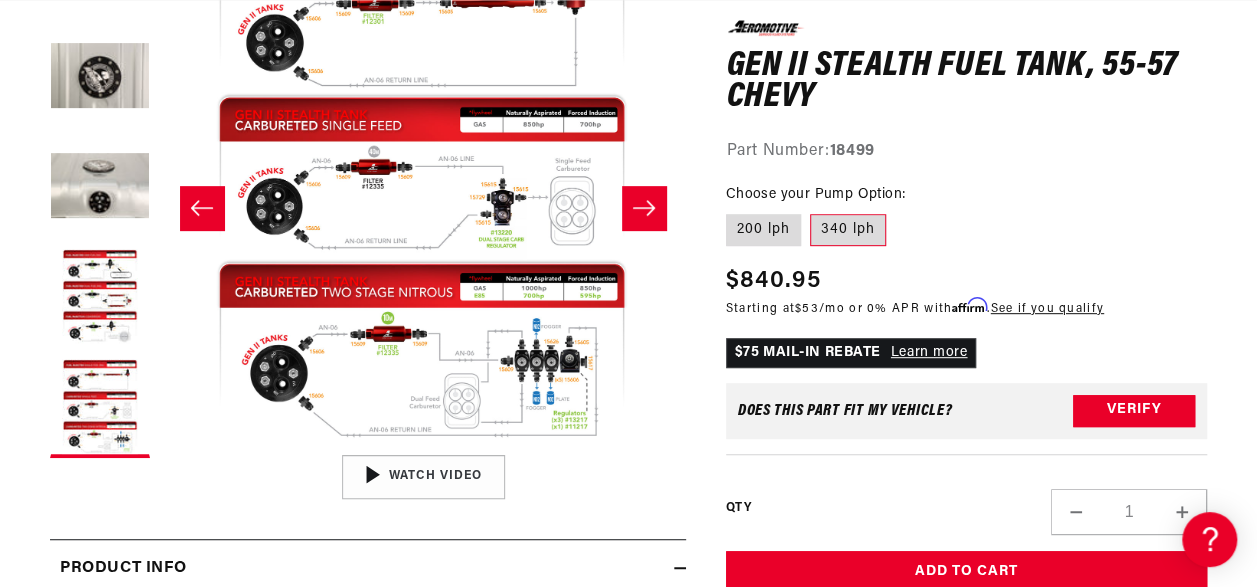 scroll, scrollTop: 1, scrollLeft: 2104, axis: both 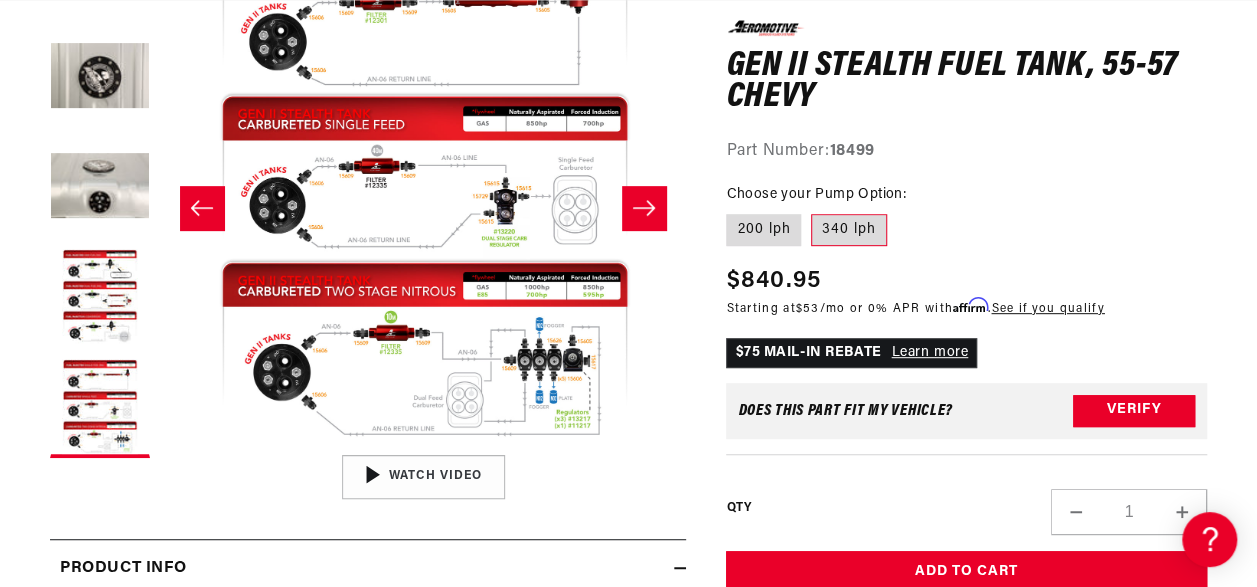click on "Open media 5 in modal" at bounding box center [161, 444] 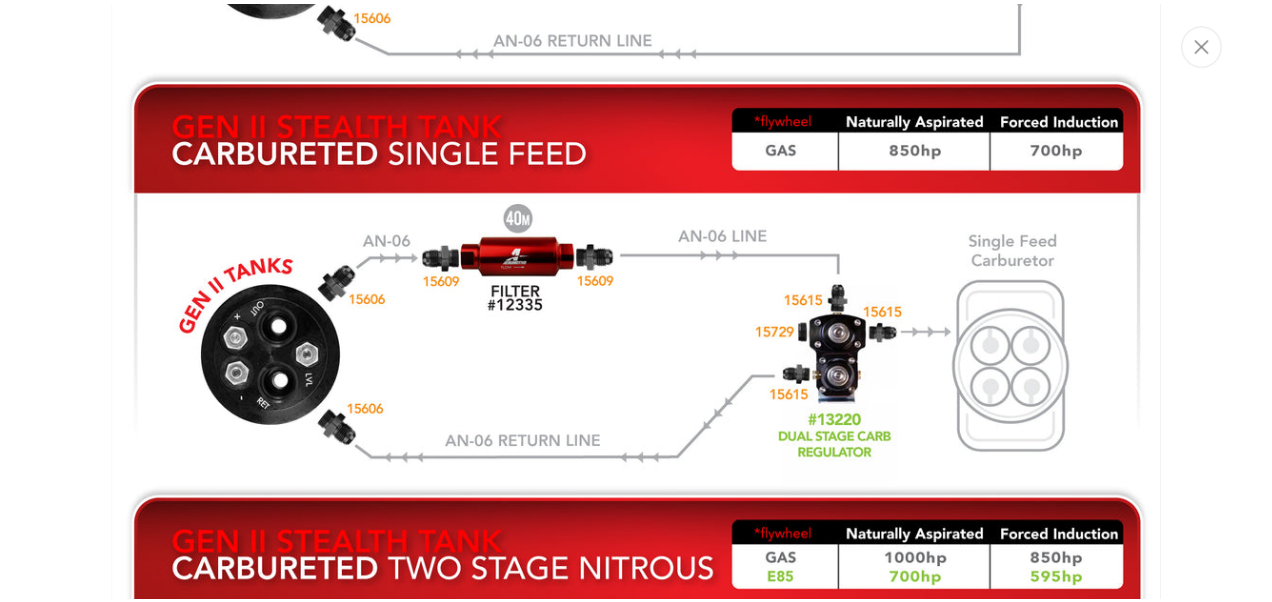 scroll, scrollTop: 3795, scrollLeft: 0, axis: vertical 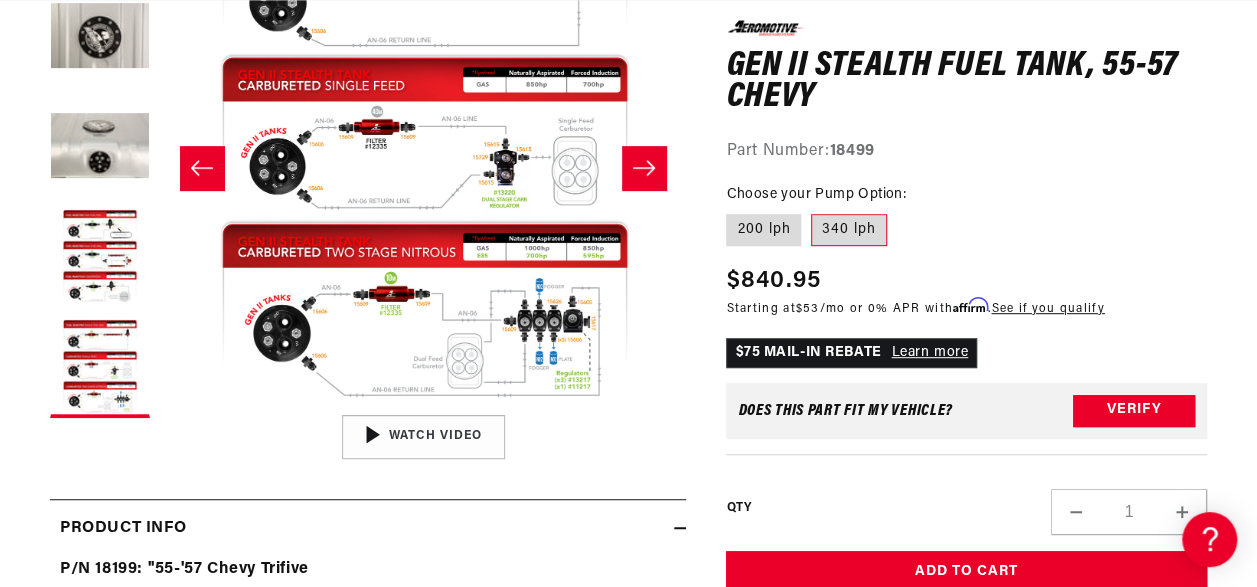 click on "Open media 5 in modal" at bounding box center (161, 405) 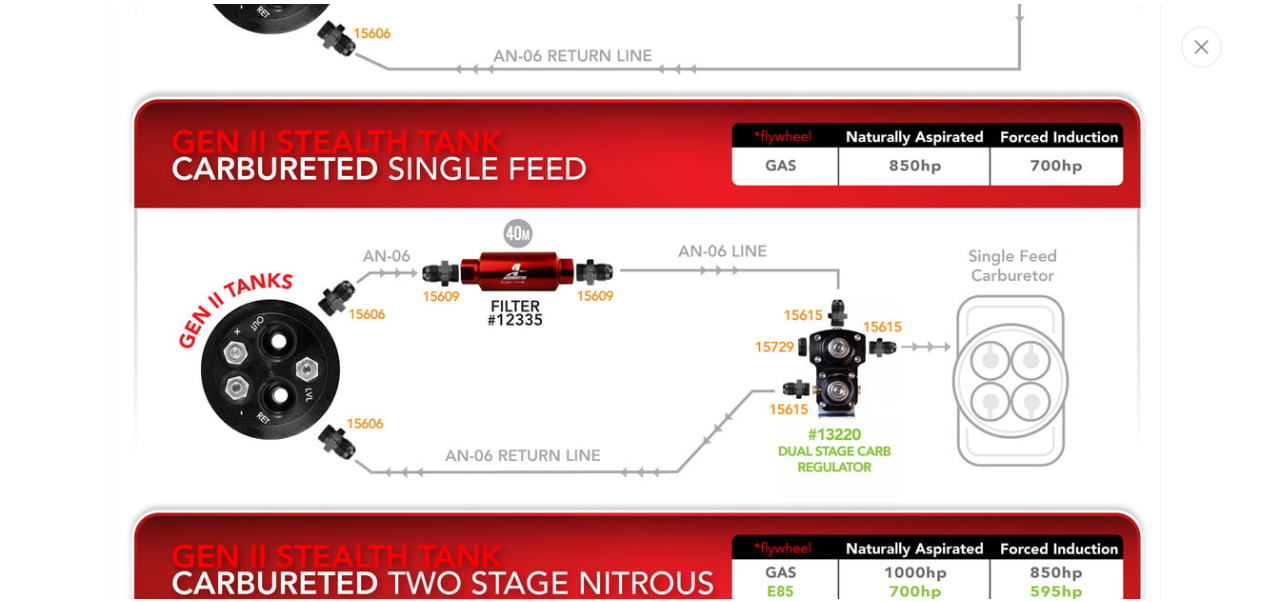 scroll, scrollTop: 3795, scrollLeft: 0, axis: vertical 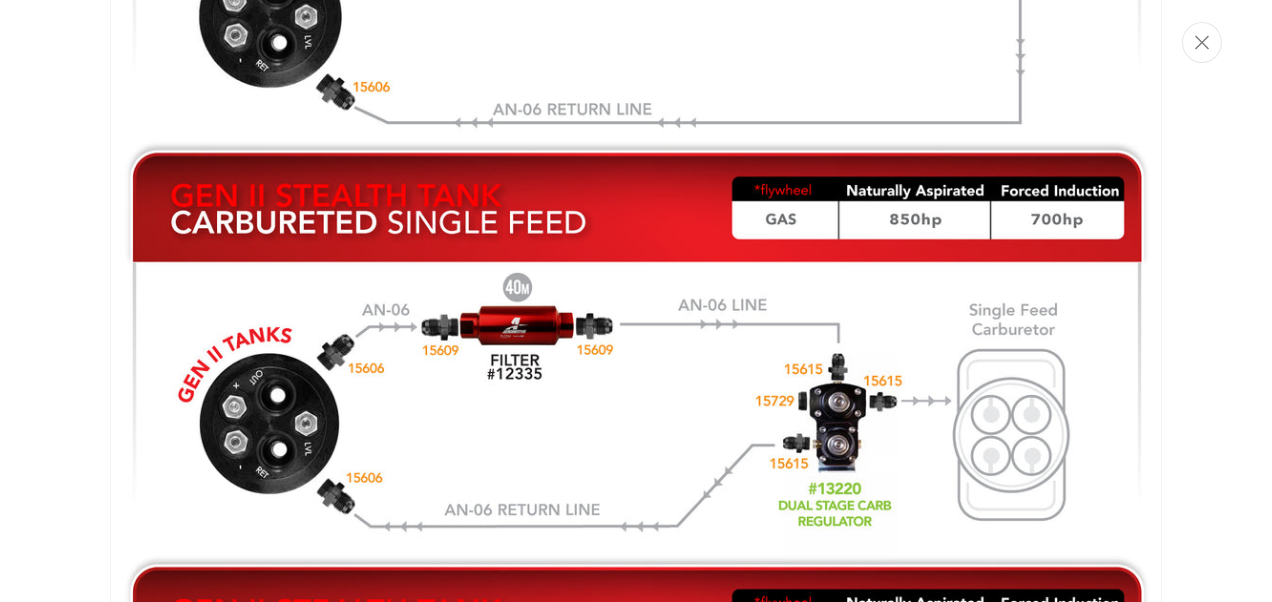 click at bounding box center [636, 362] 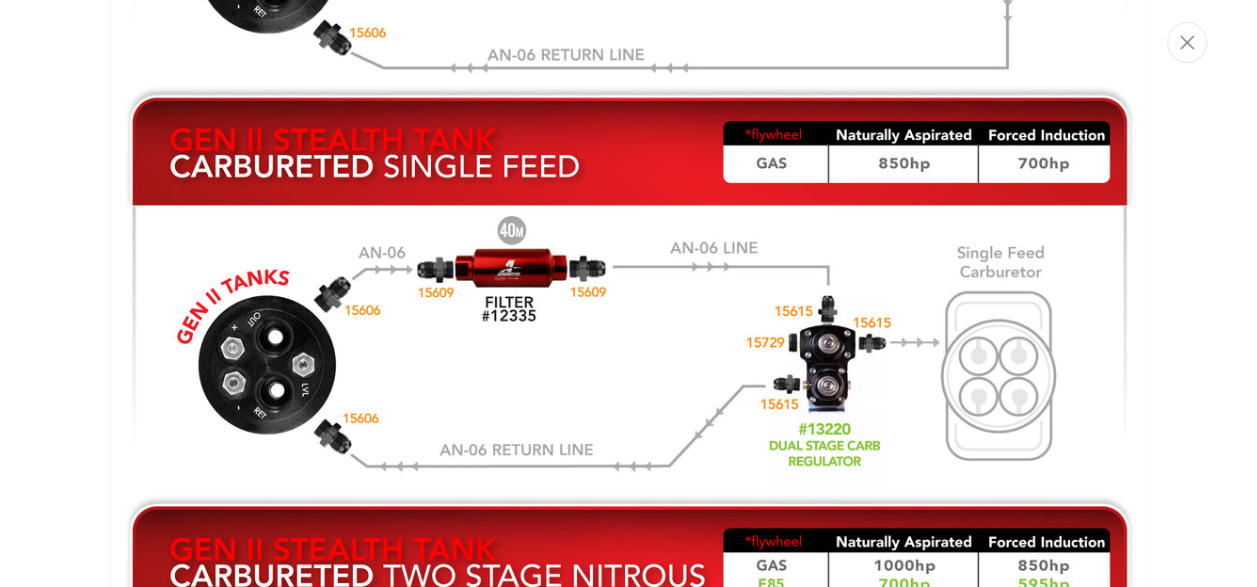 scroll, scrollTop: 0, scrollLeft: 2104, axis: horizontal 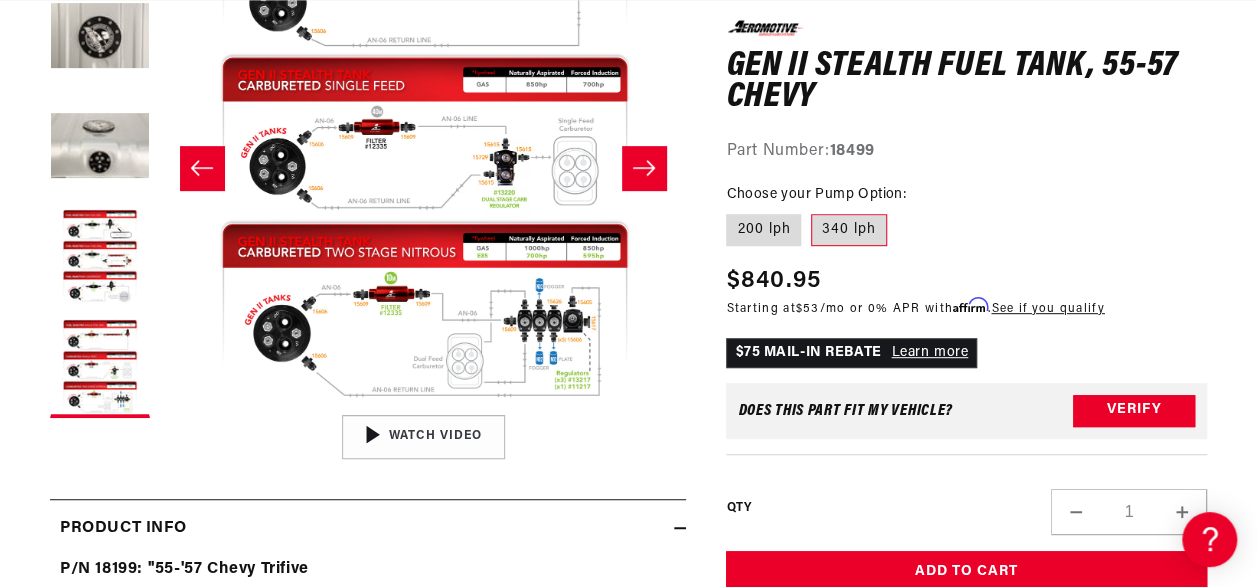 click on "Open media 5 in modal" at bounding box center [161, 405] 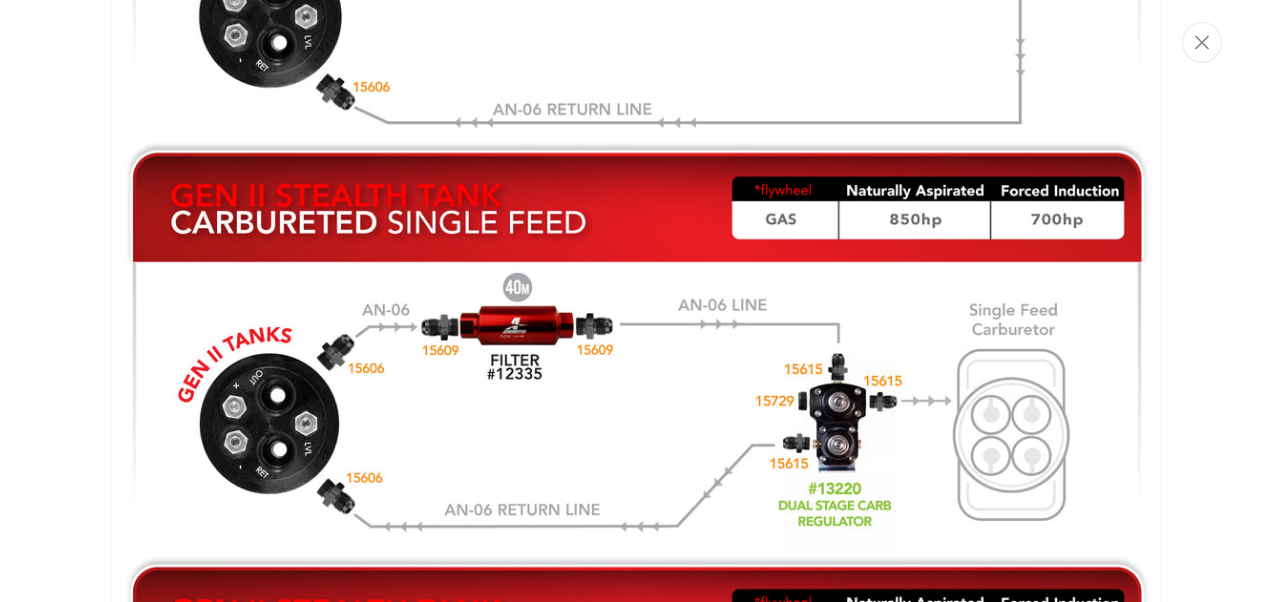 click at bounding box center (636, 362) 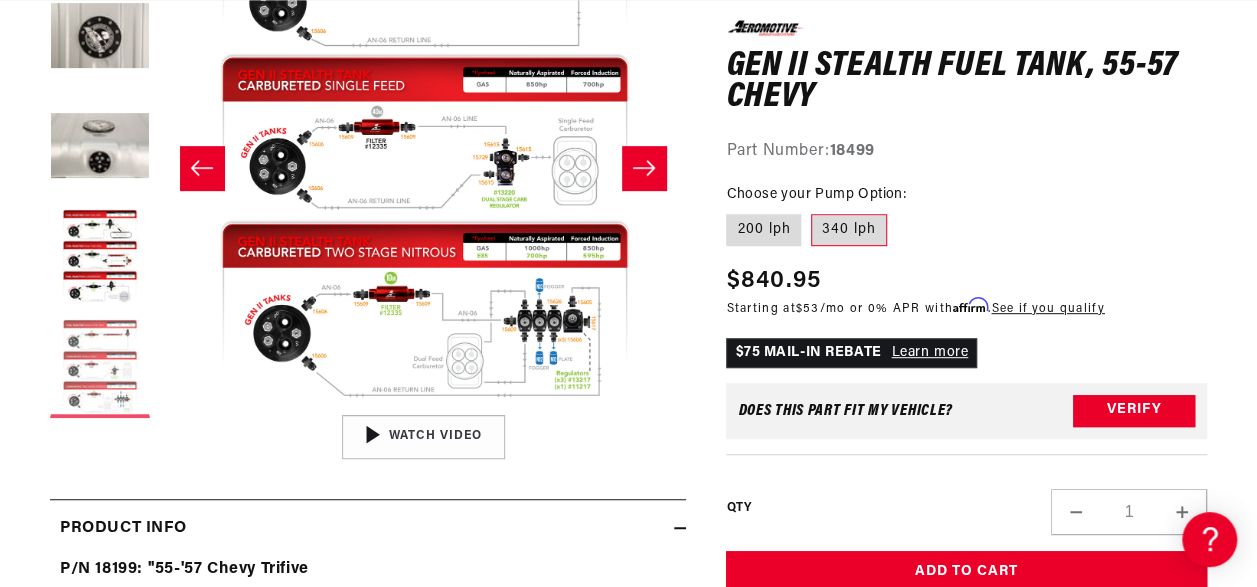 click at bounding box center (100, 368) 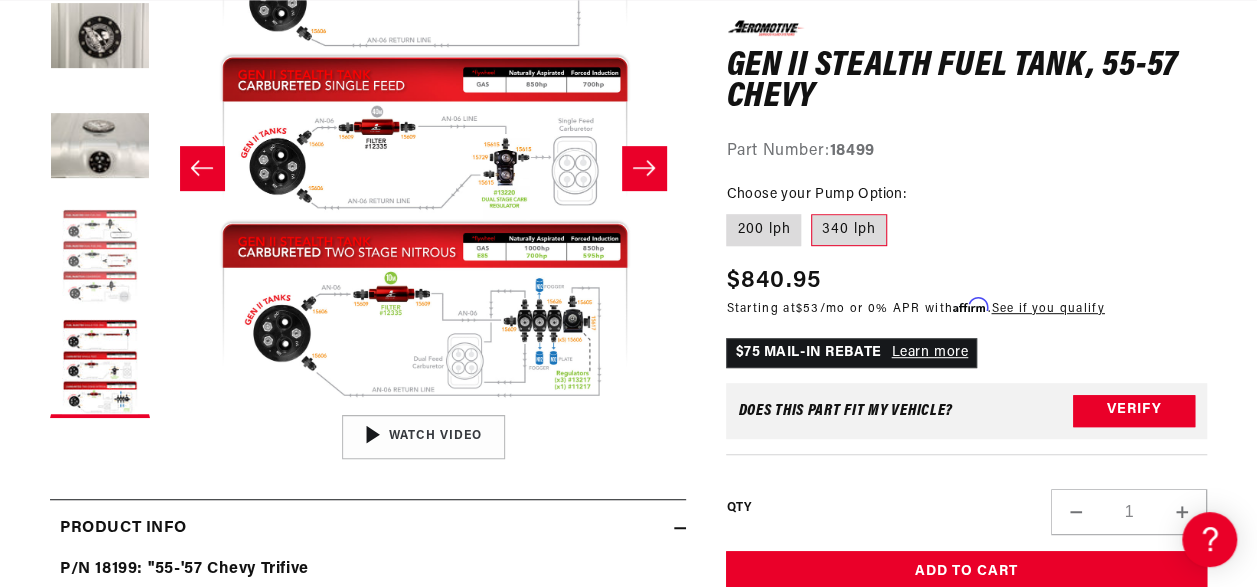 click at bounding box center [100, 258] 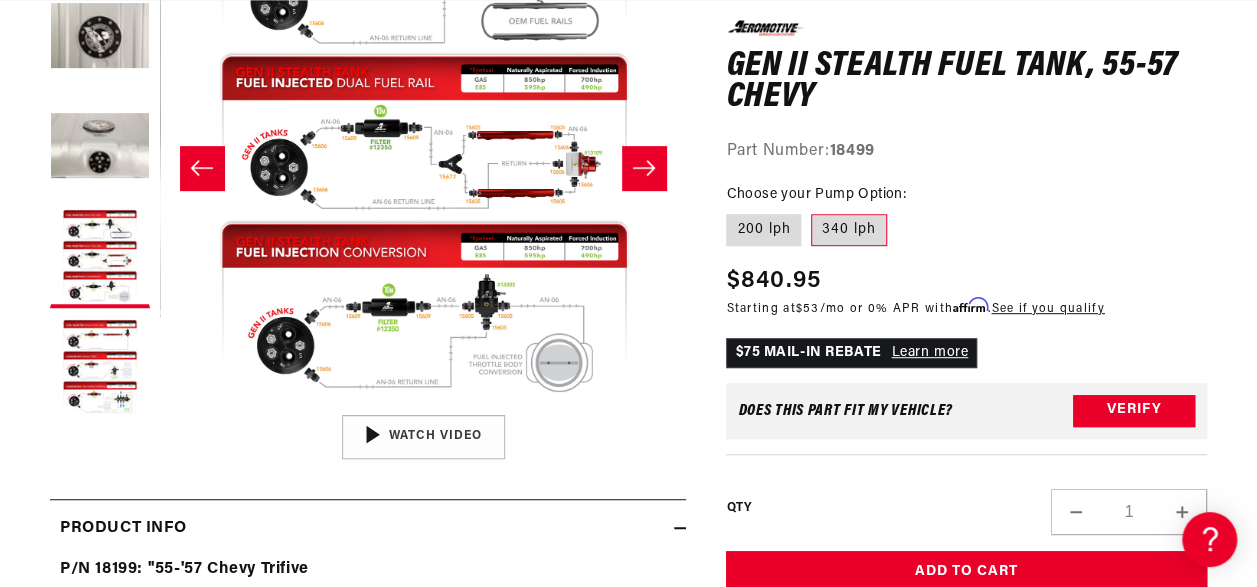 click on "Open media 4 in modal" at bounding box center [161, 405] 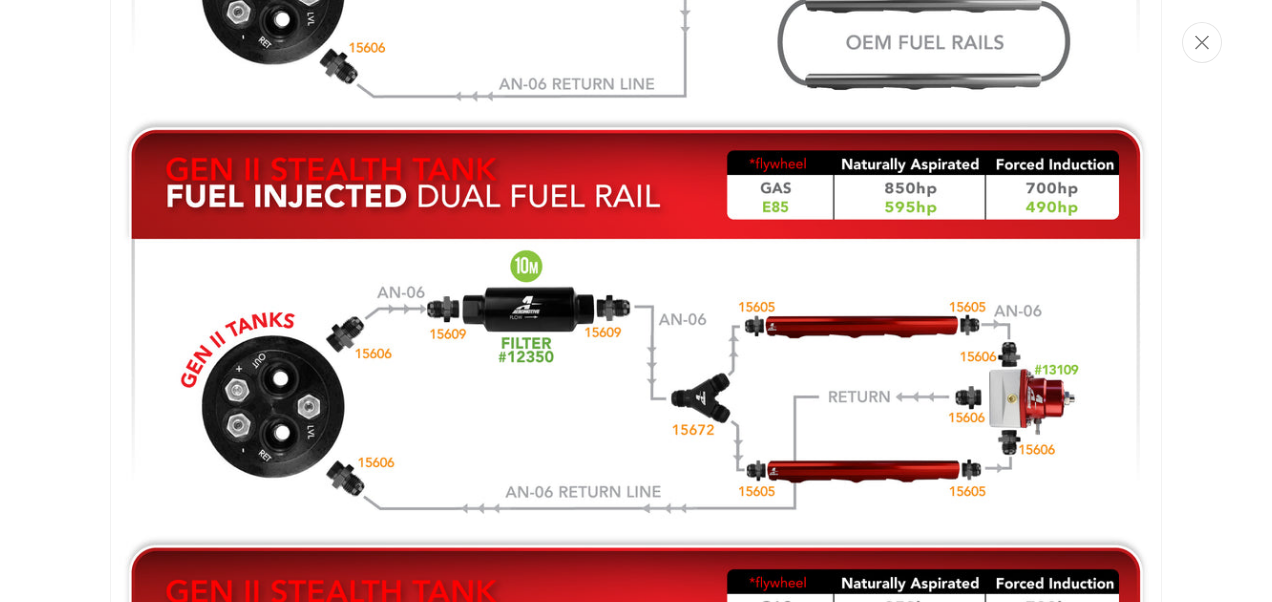 scroll, scrollTop: 0, scrollLeft: 0, axis: both 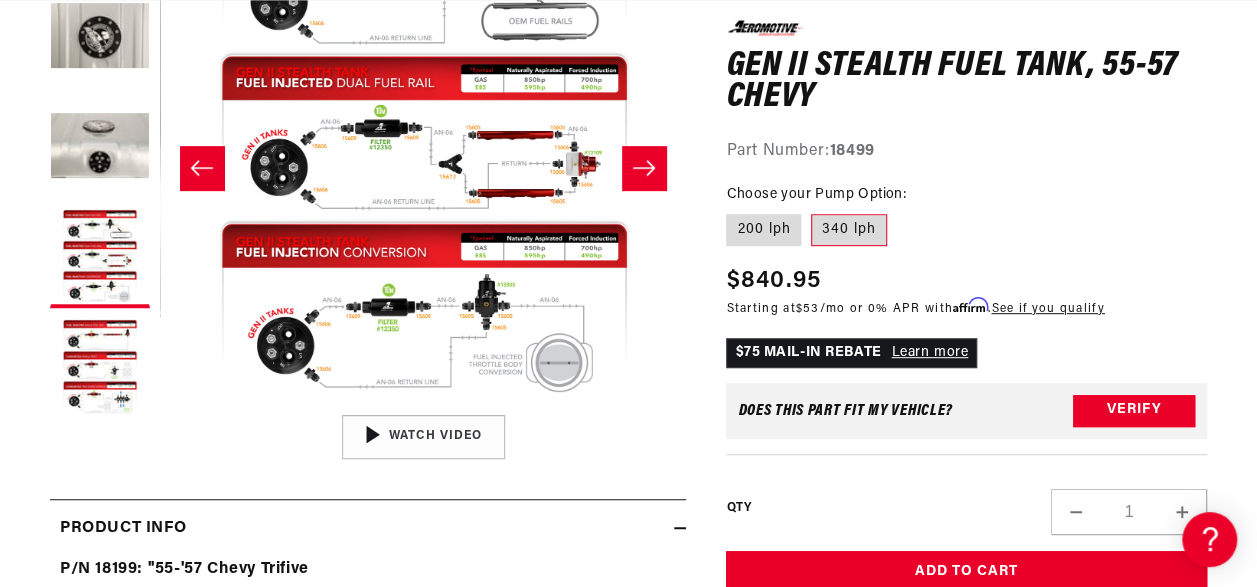 click on "Skip to content
Your cart
Your cart is empty
Loading...
You may also like
Subtotal (0 items)
$0.00 USD
Checkout
One or more of the items in your cart is a recurring or deferred purchase. By continuing, I agree to the  cancellation policy  and authorize you to charge my payment method at the prices, frequency and dates listed on this page until my order is fulfilled or I cancel, if permitted." at bounding box center [628, -107] 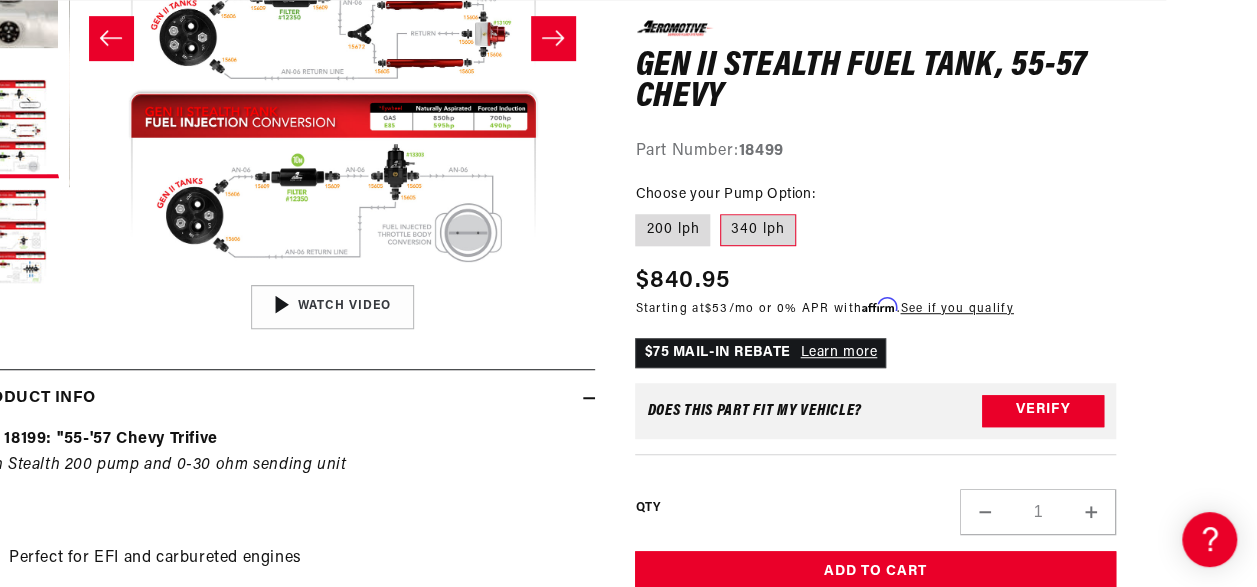 click on "Skip to content
Your cart
Your cart is empty
Loading...
You may also like
Subtotal (0 items)
$0.00 USD
Checkout
One or more of the items in your cart is a recurring or deferred purchase. By continuing, I agree to the  cancellation policy  and authorize you to charge my payment method at the prices, frequency and dates listed on this page until my order is fulfilled or I cancel, if permitted." at bounding box center (537, -237) 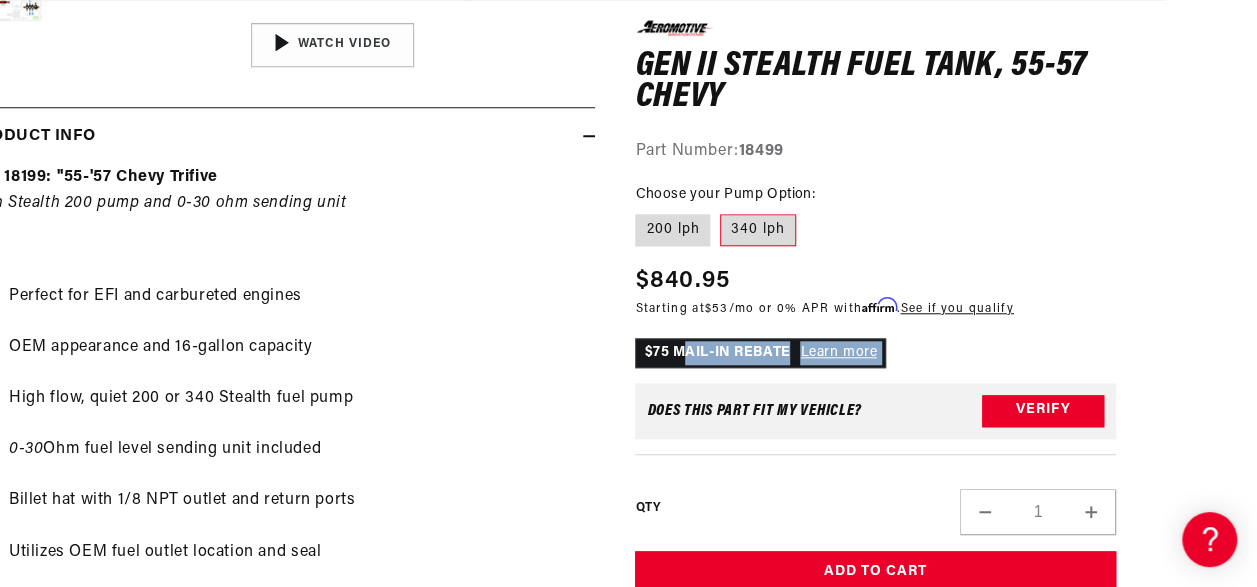 click on "Skip to content
Your cart
Your cart is empty
Loading...
You may also like
Subtotal (0 items)
$0.00 USD
Checkout
One or more of the items in your cart is a recurring or deferred purchase. By continuing, I agree to the  cancellation policy  and authorize you to charge my payment method at the prices, frequency and dates listed on this page until my order is fulfilled or I cancel, if permitted." at bounding box center [537, -499] 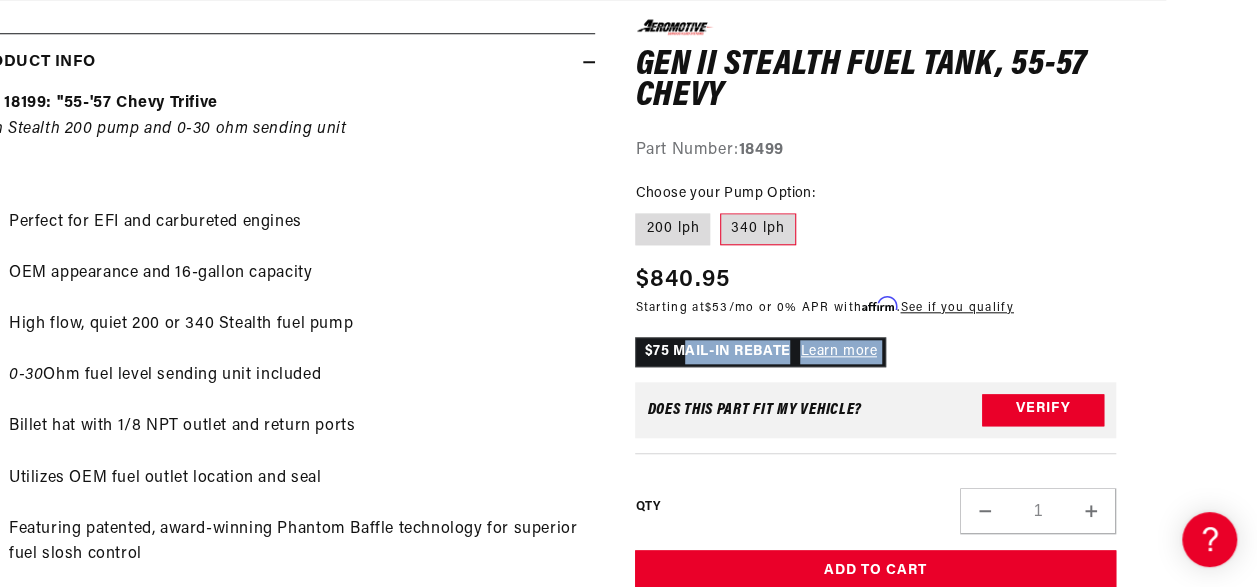 click on "Skip to content
Your cart
Your cart is empty
Loading...
You may also like
Subtotal (0 items)
$0.00 USD
Checkout
One or more of the items in your cart is a recurring or deferred purchase. By continuing, I agree to the  cancellation policy  and authorize you to charge my payment method at the prices, frequency and dates listed on this page until my order is fulfilled or I cancel, if permitted." at bounding box center (537, -573) 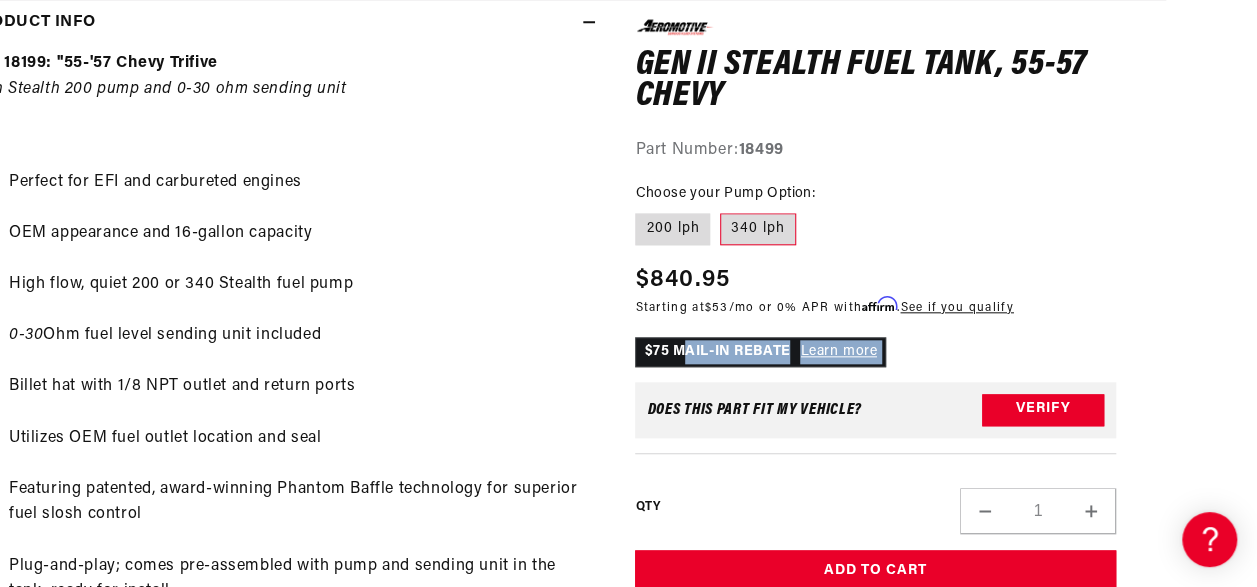 scroll, scrollTop: 0, scrollLeft: 1654, axis: horizontal 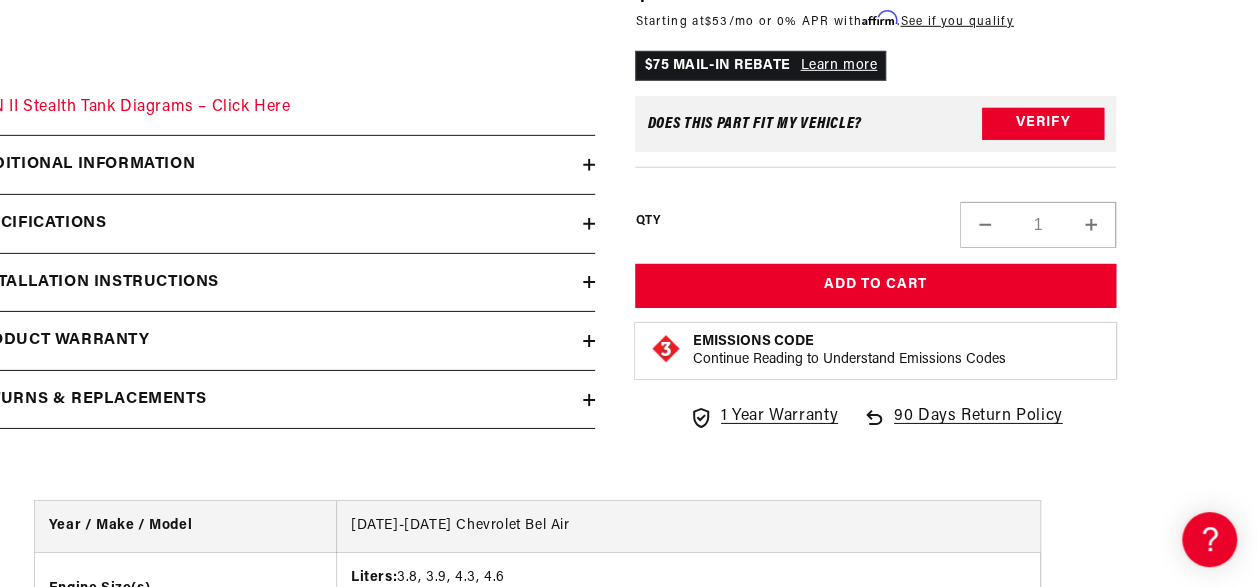 click 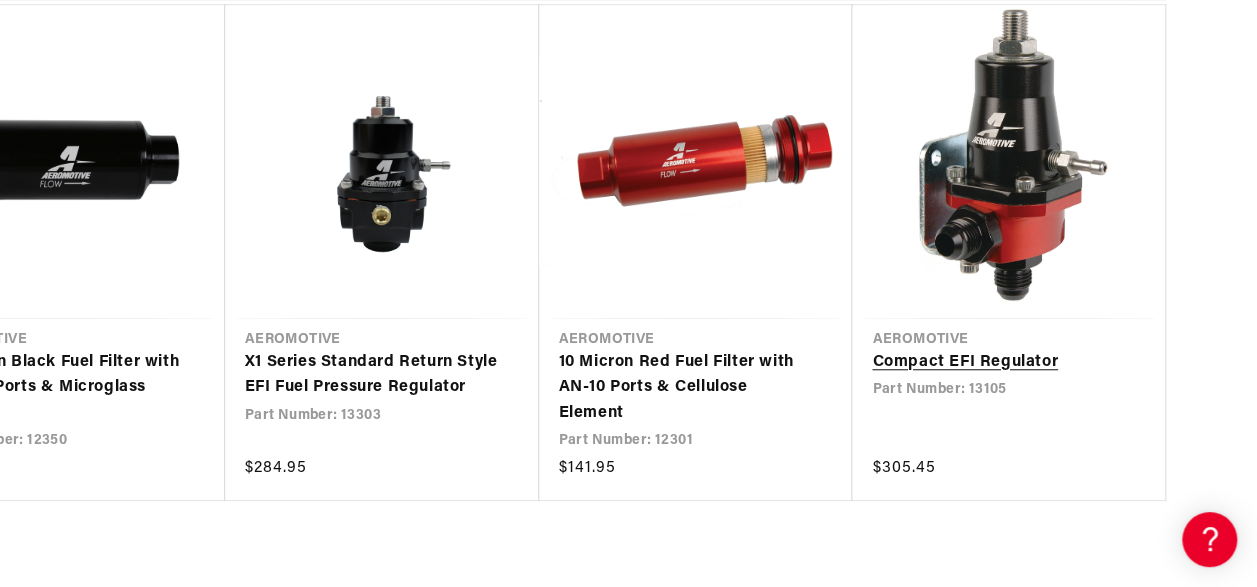 click on "Compact EFI Regulator" at bounding box center [999, 363] 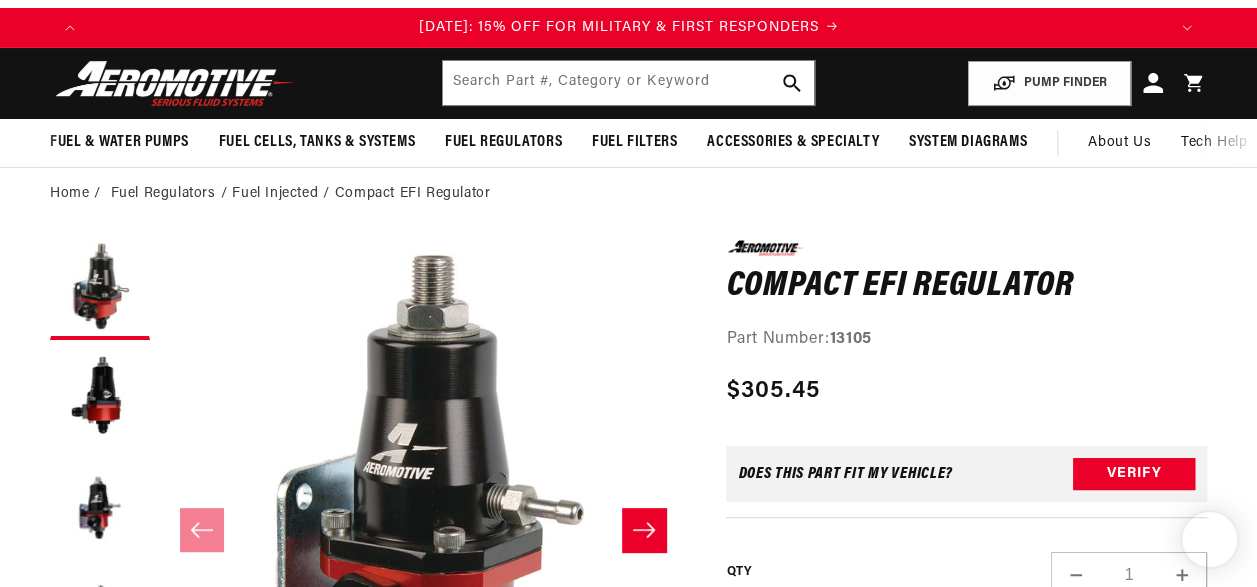 scroll, scrollTop: 40, scrollLeft: 0, axis: vertical 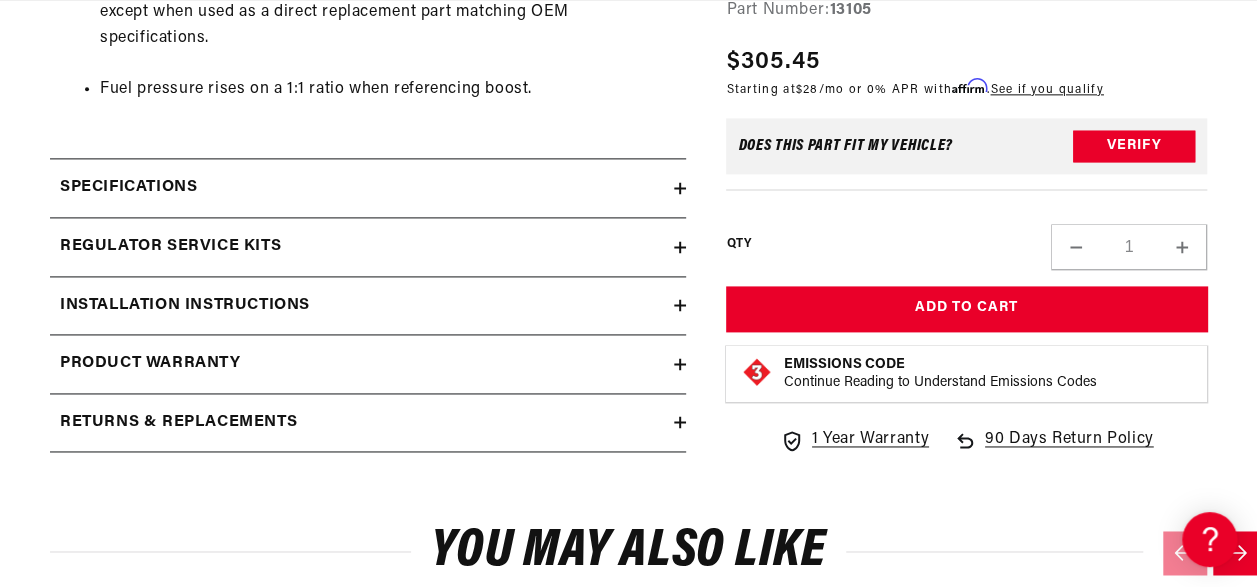 click on "Regulator Service Kits" at bounding box center (368, 247) 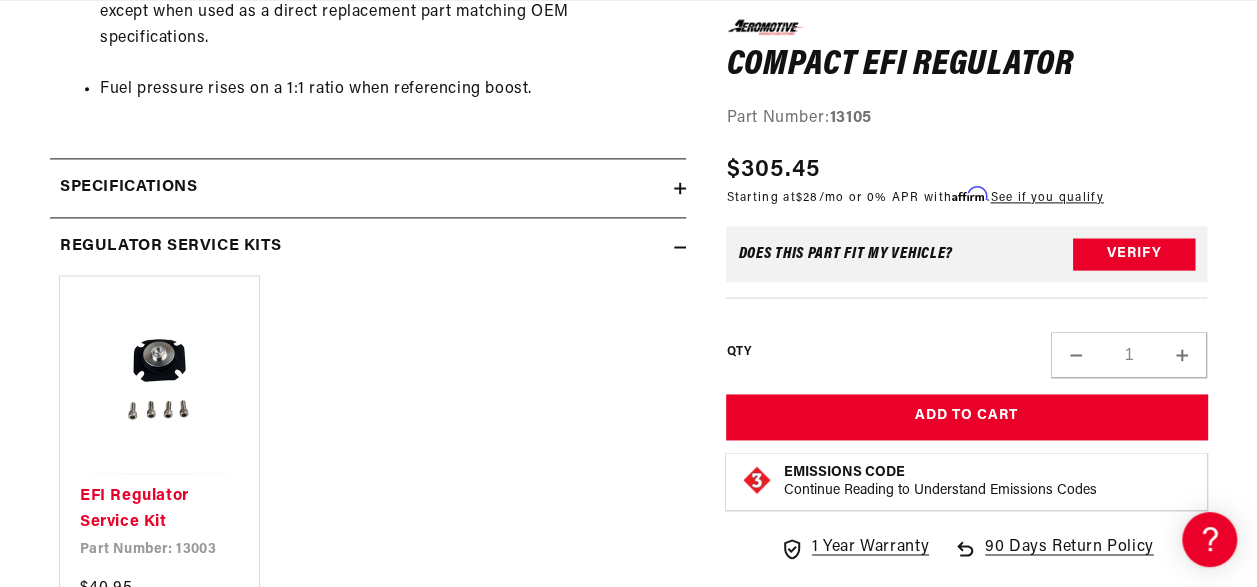 scroll, scrollTop: 0, scrollLeft: 1076, axis: horizontal 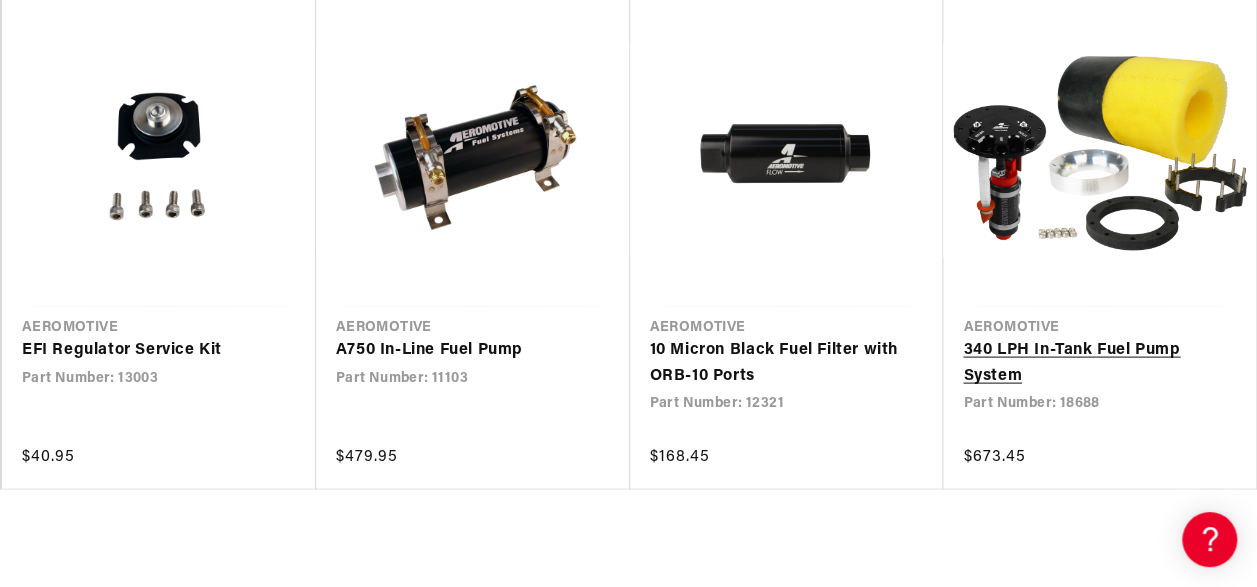 click on "340 LPH In-Tank Fuel Pump System" at bounding box center (1090, 363) 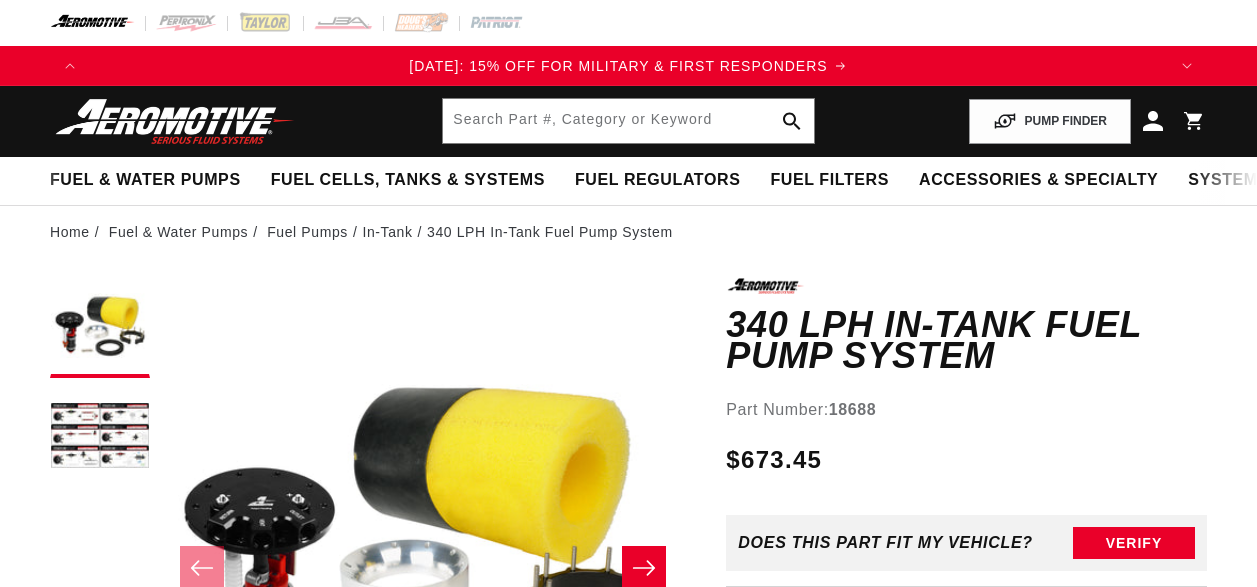 scroll, scrollTop: 0, scrollLeft: 0, axis: both 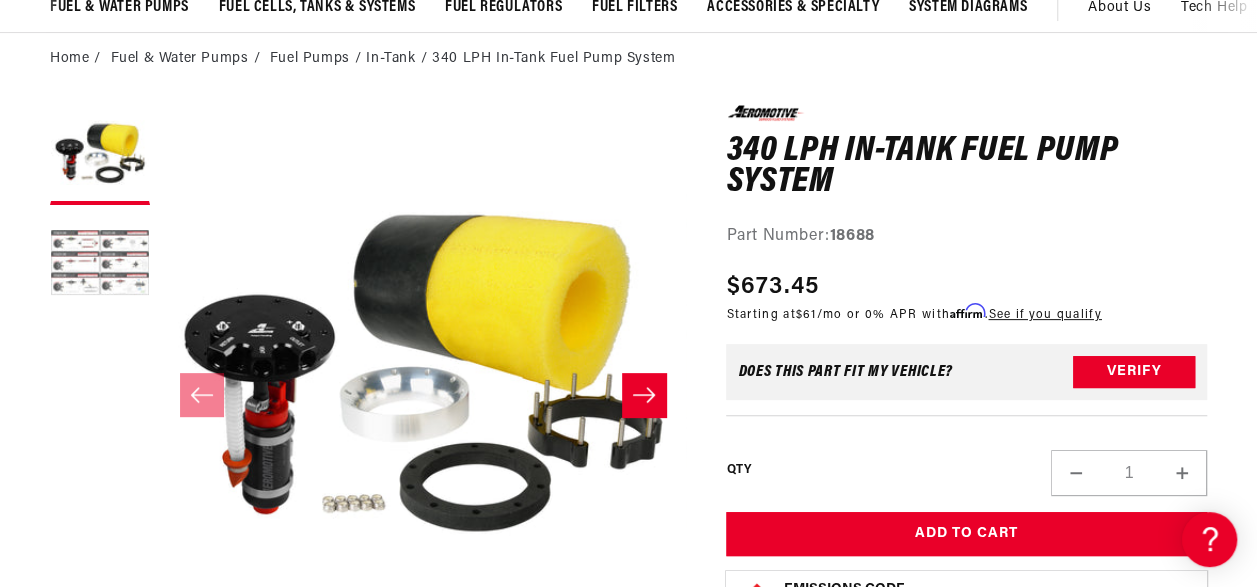click at bounding box center (100, 265) 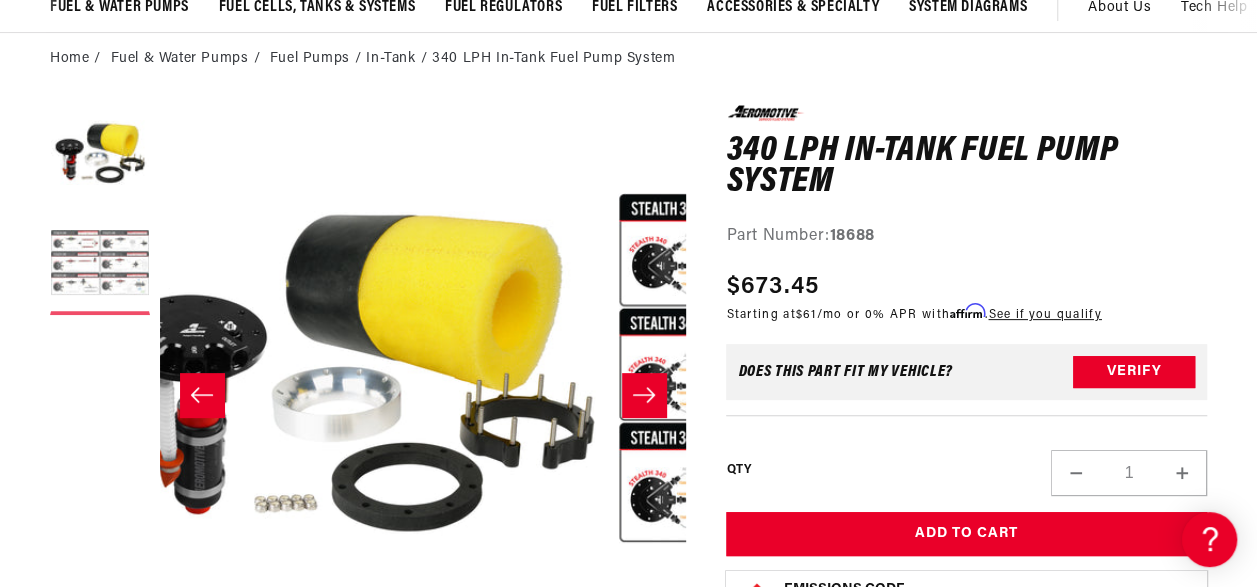 scroll, scrollTop: 0, scrollLeft: 262, axis: horizontal 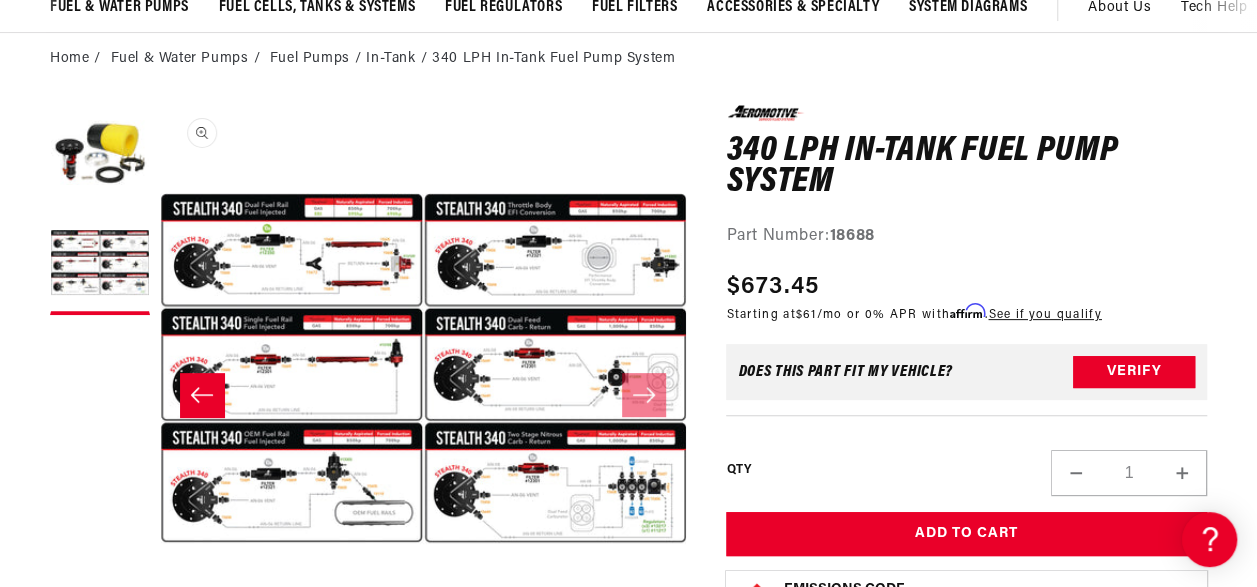 click on "Open media 2 in modal" at bounding box center [160, 632] 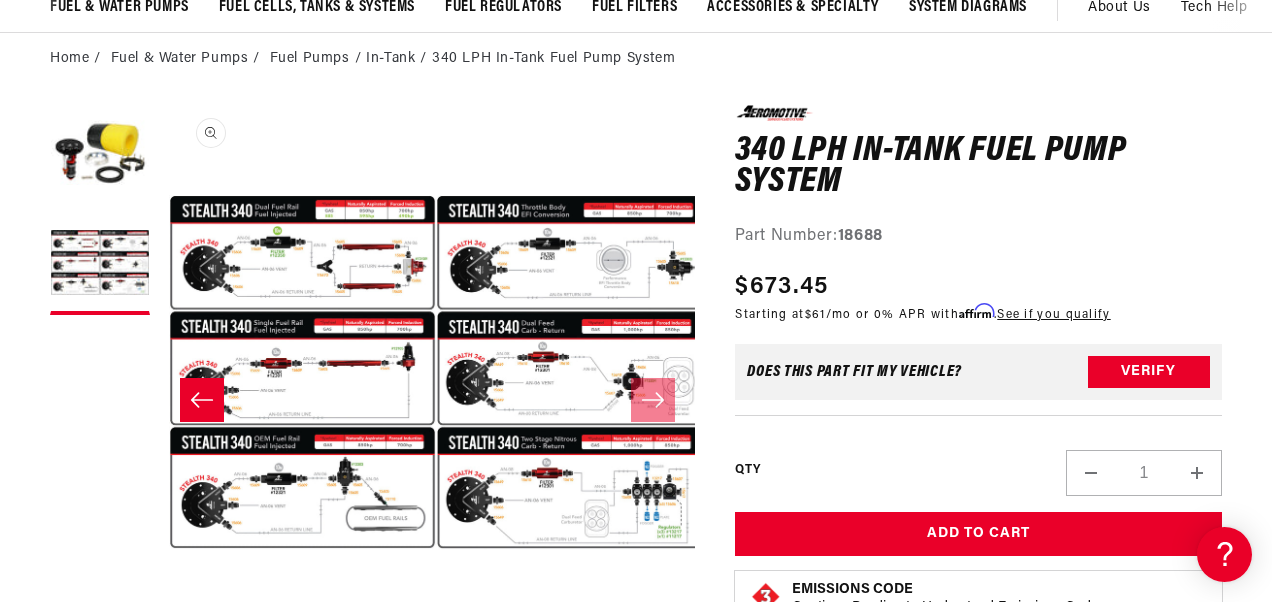 scroll, scrollTop: 0, scrollLeft: 534, axis: horizontal 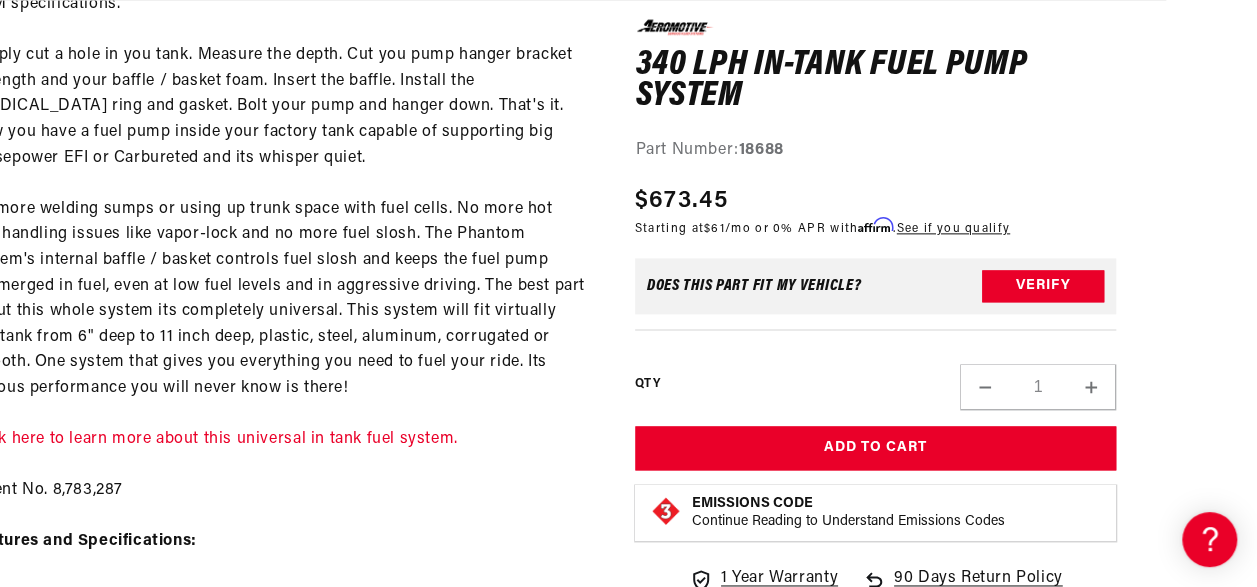 click on "Skip to content
Your cart
Your cart is empty
Loading...
You may also like
Subtotal (0 items)
$0.00 USD
Checkout
One or more of the items in your cart is a recurring or deferred purchase. By continuing, I agree to the  cancellation policy  and authorize you to charge my payment method at the prices, frequency and dates listed on this page until my order is fulfilled or I cancel, if permitted." at bounding box center [537, -877] 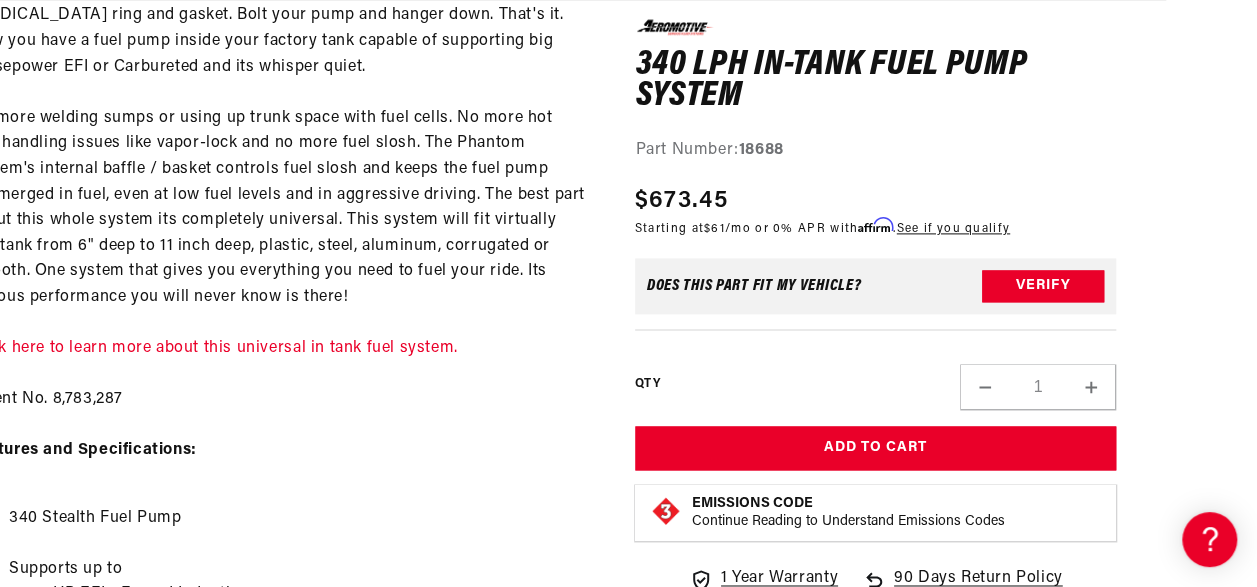 click on "Skip to content
Your cart
Your cart is empty
Loading...
You may also like
Subtotal (0 items)
$0.00 USD
Checkout
One or more of the items in your cart is a recurring or deferred purchase. By continuing, I agree to the  cancellation policy  and authorize you to charge my payment method at the prices, frequency and dates listed on this page until my order is fulfilled or I cancel, if permitted." at bounding box center [537, -968] 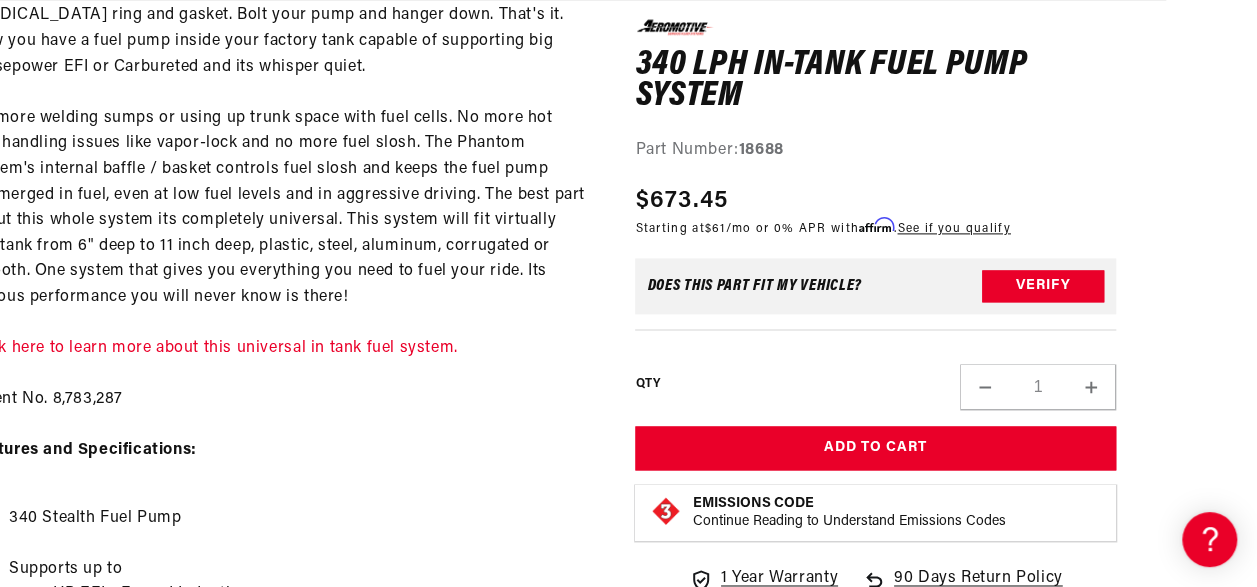 scroll, scrollTop: 0, scrollLeft: 0, axis: both 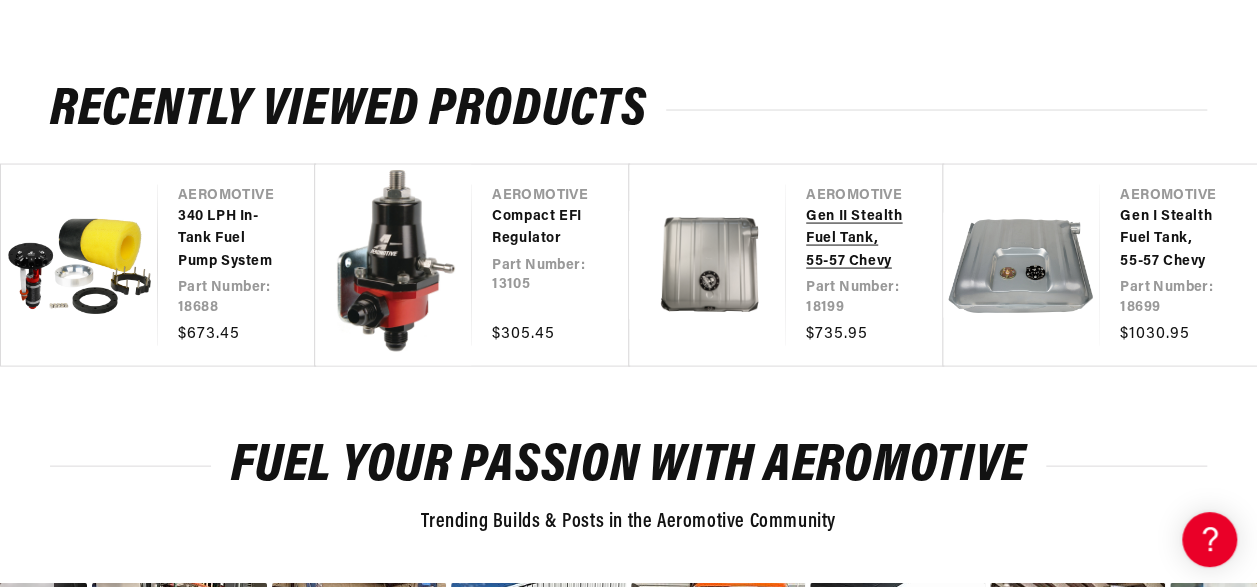 click on "Gen II Stealth Fuel Tank, 55-57 Chevy" at bounding box center [854, 239] 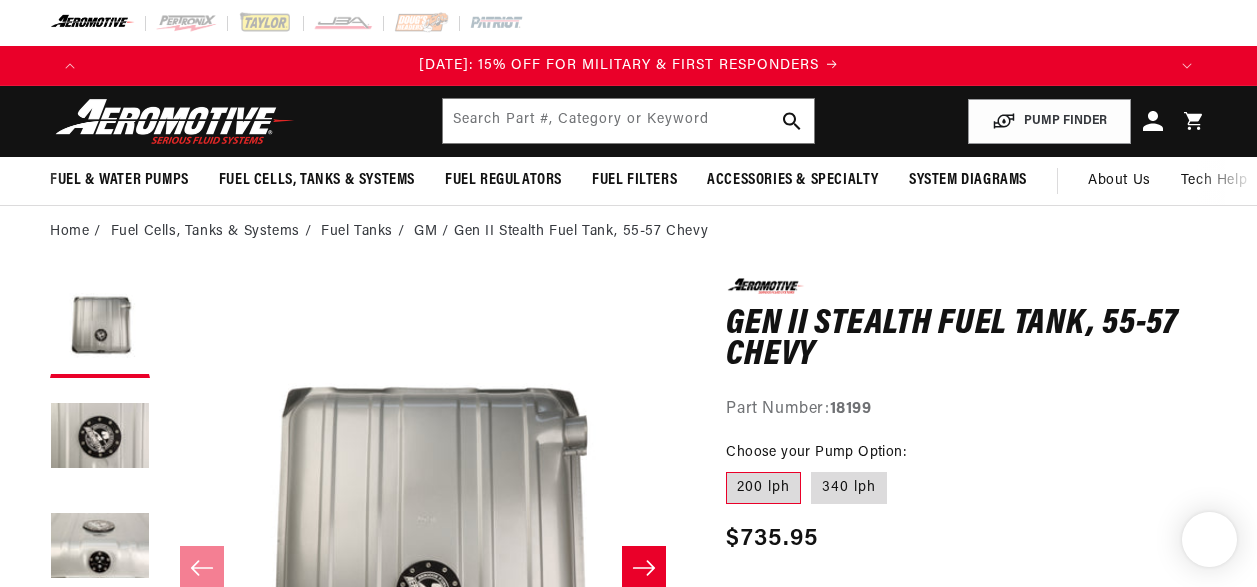 scroll, scrollTop: 0, scrollLeft: 0, axis: both 